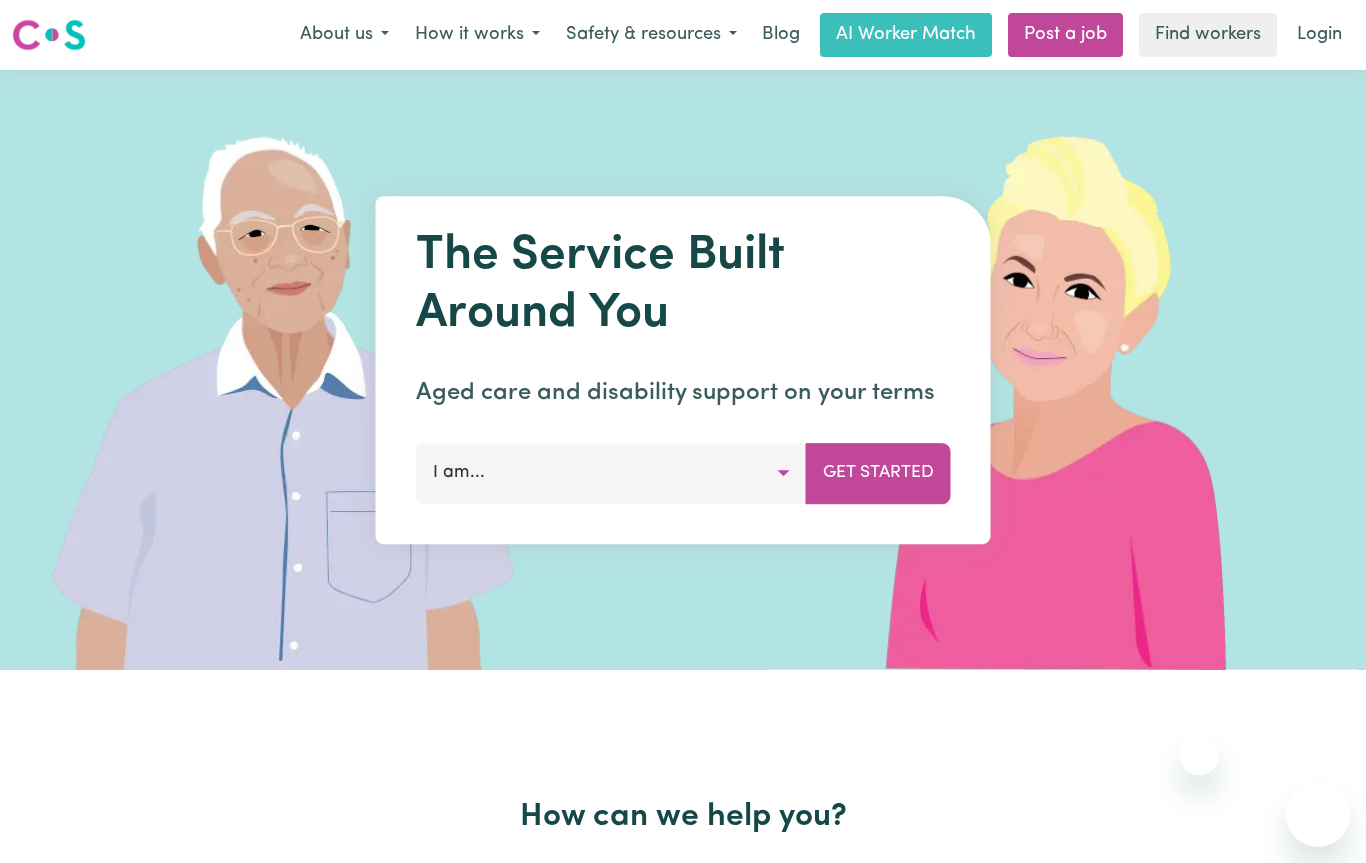 scroll, scrollTop: 0, scrollLeft: 0, axis: both 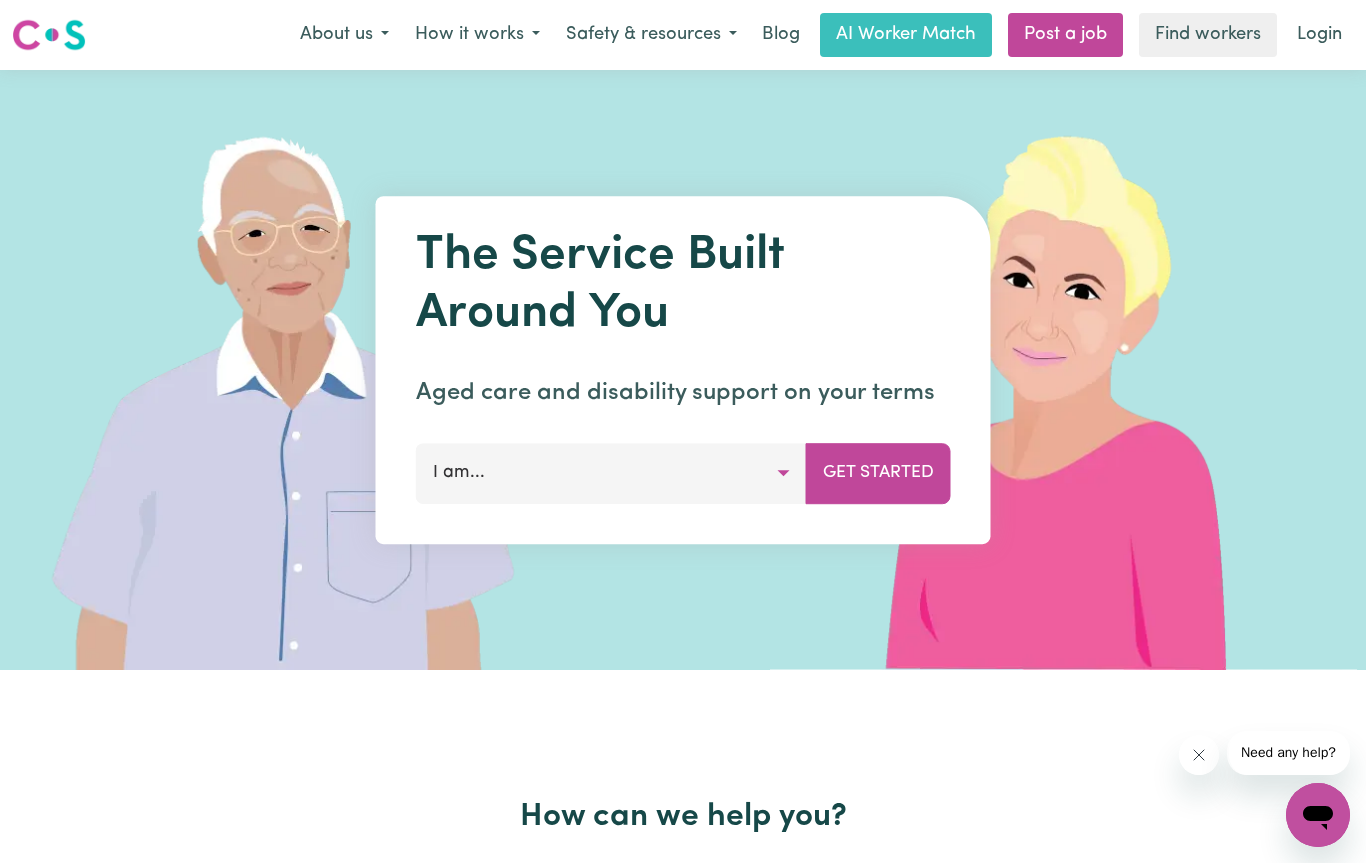 click on "I am..." at bounding box center [611, 473] 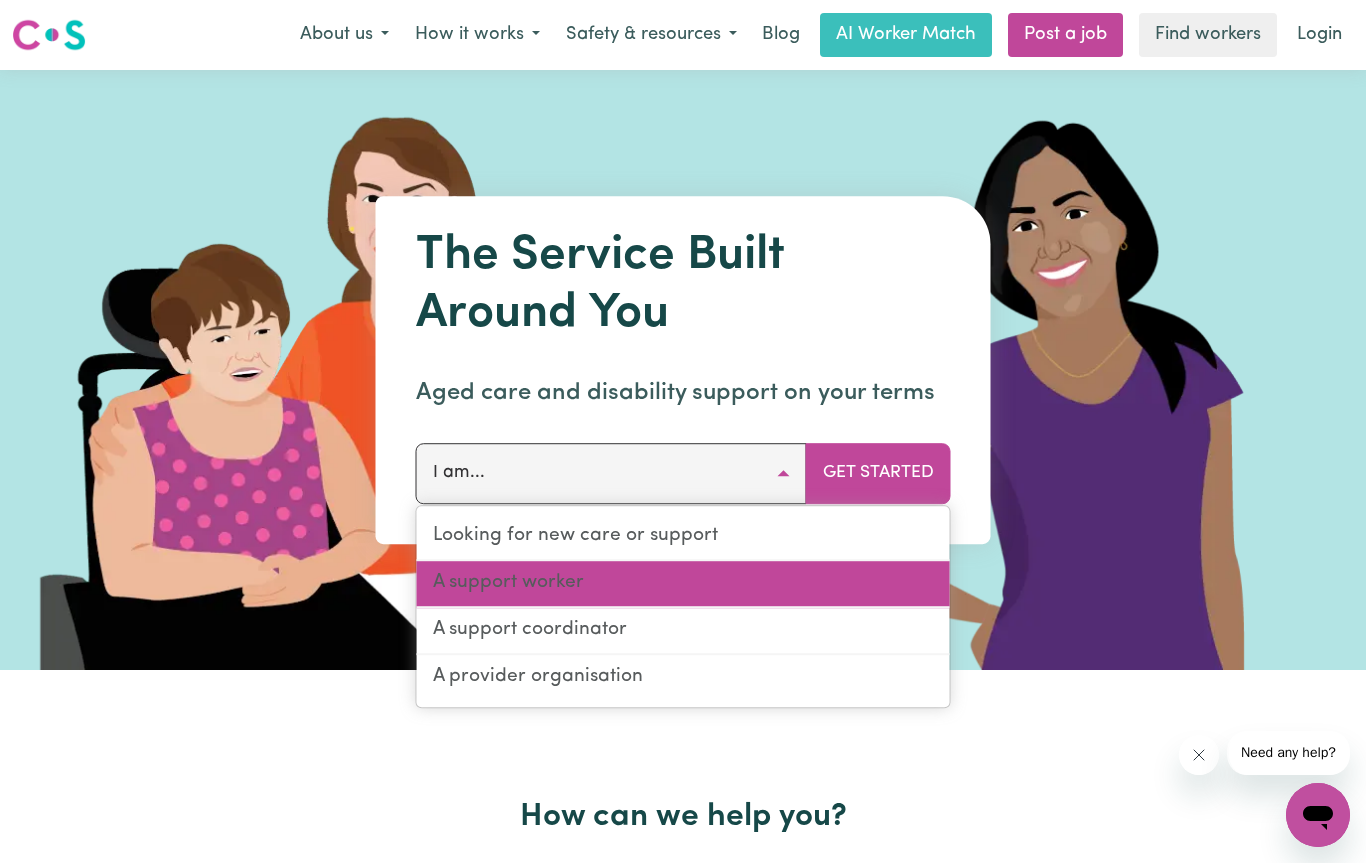 click on "A support worker" at bounding box center [683, 584] 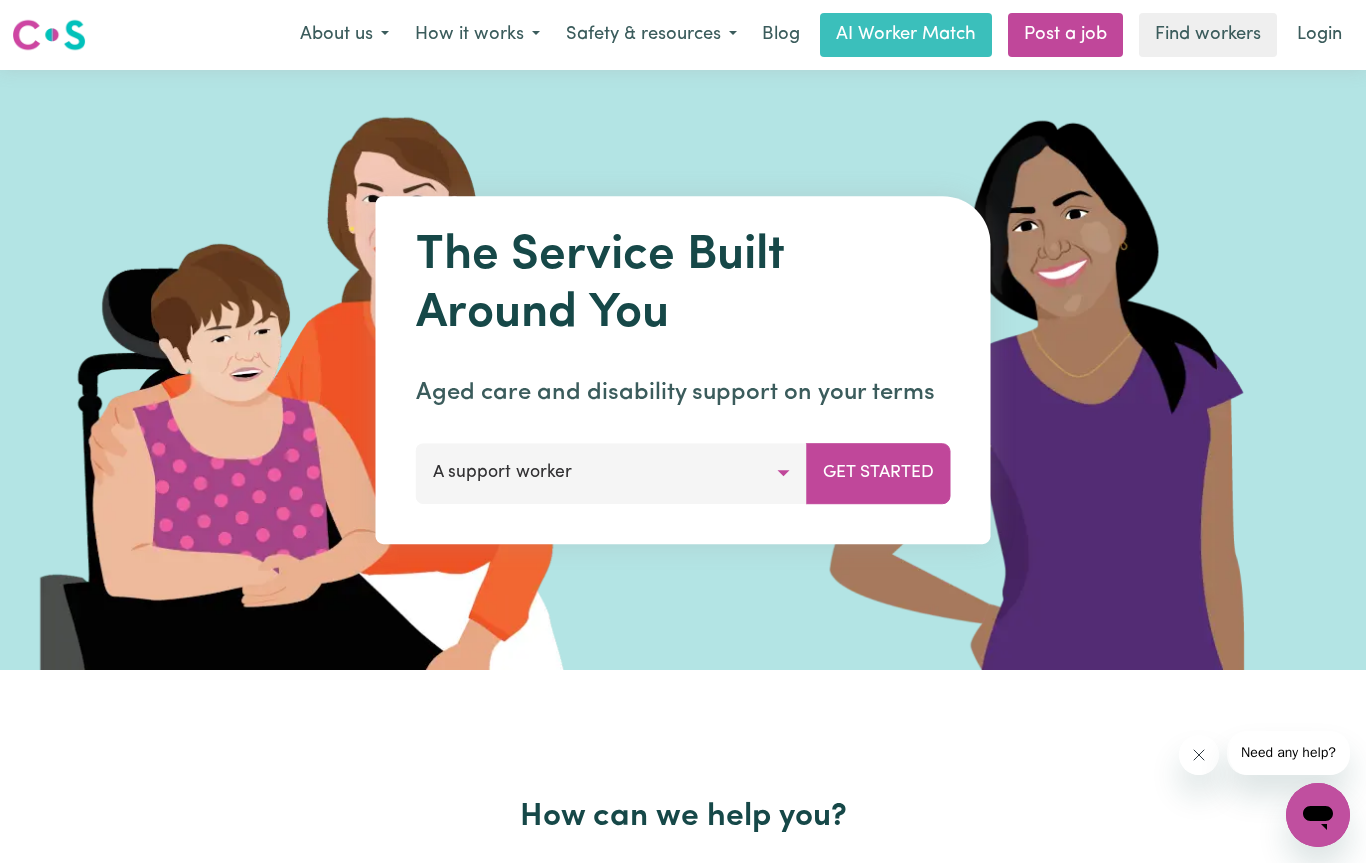 click on "Get Started" at bounding box center [878, 473] 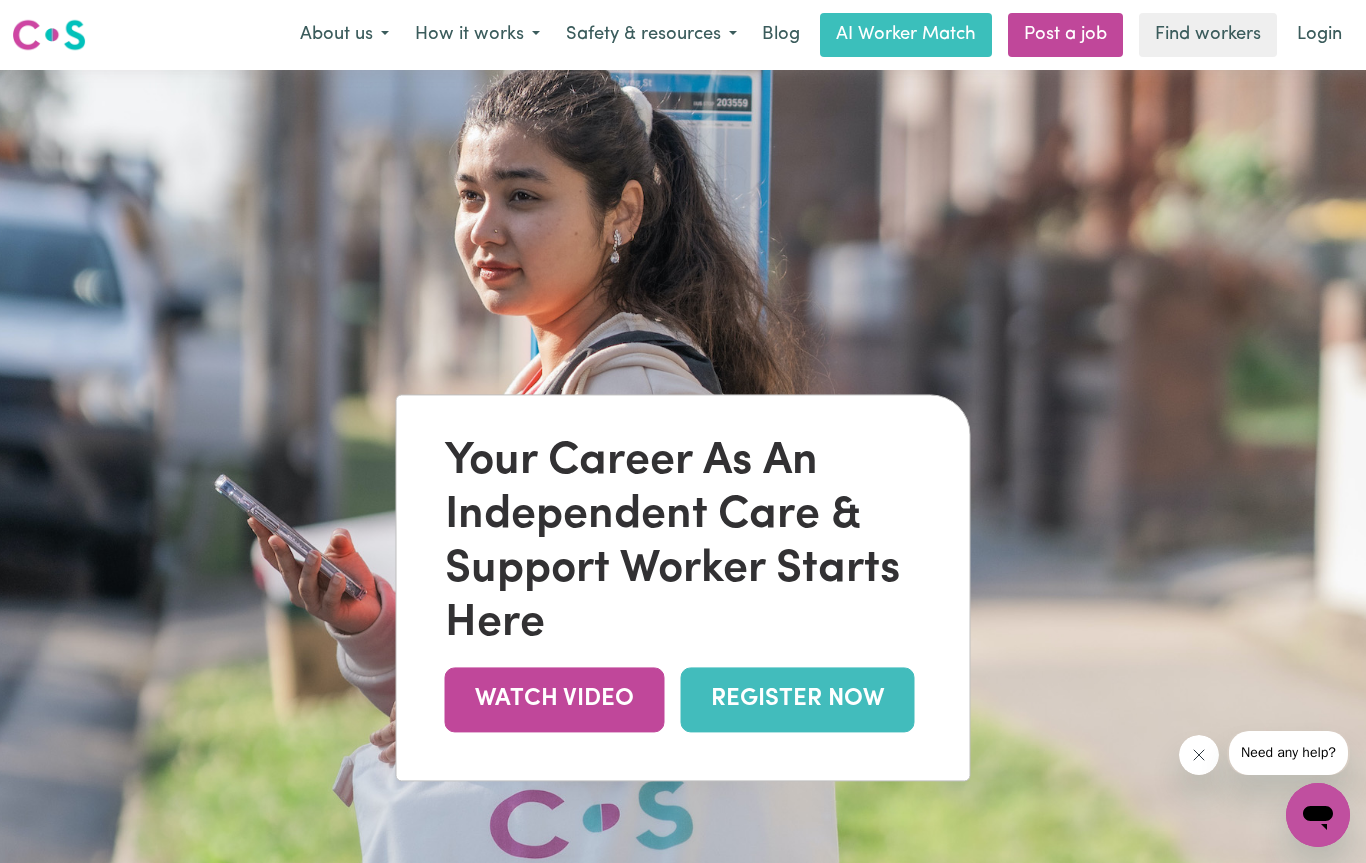 click on "REGISTER NOW" at bounding box center (798, 699) 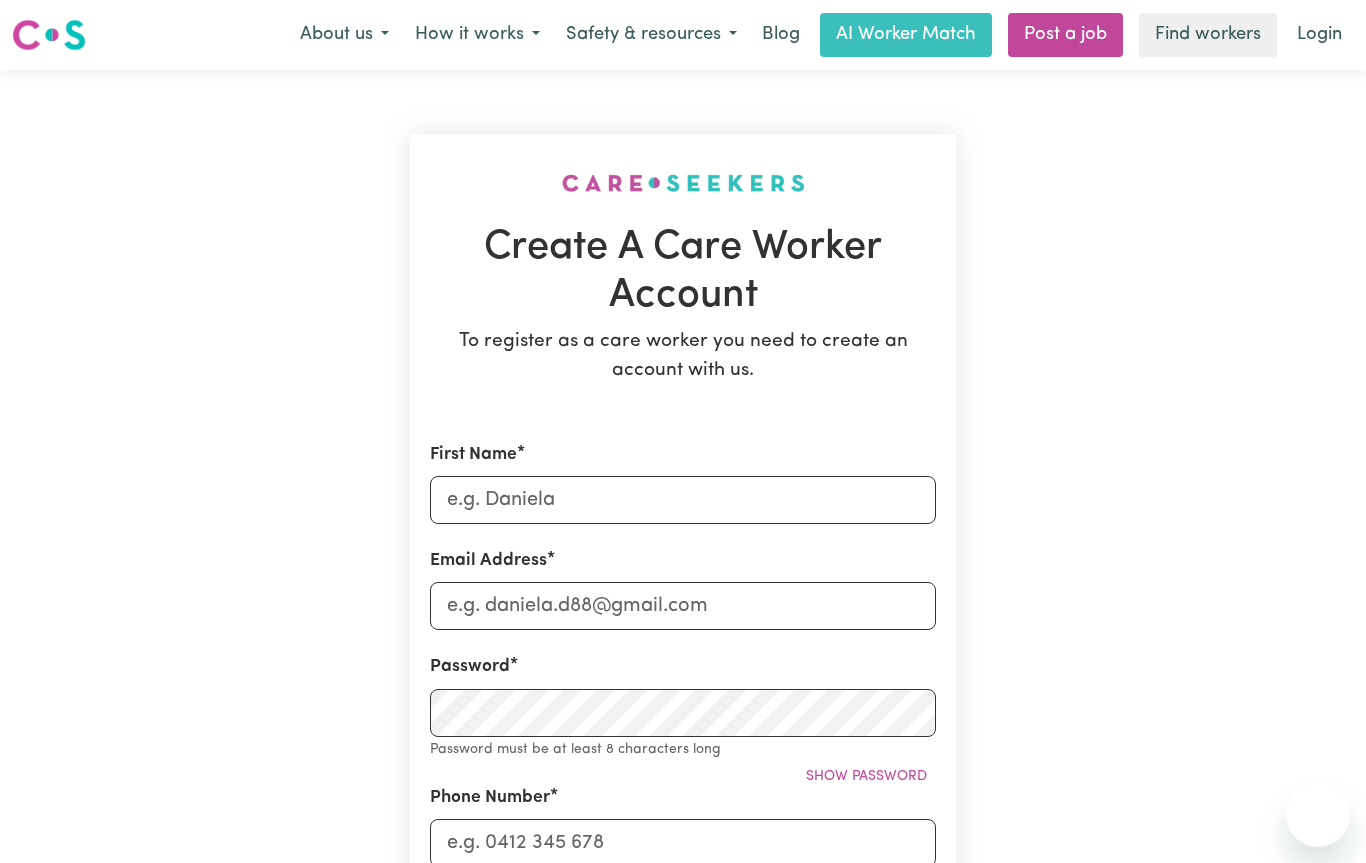 scroll, scrollTop: 0, scrollLeft: 0, axis: both 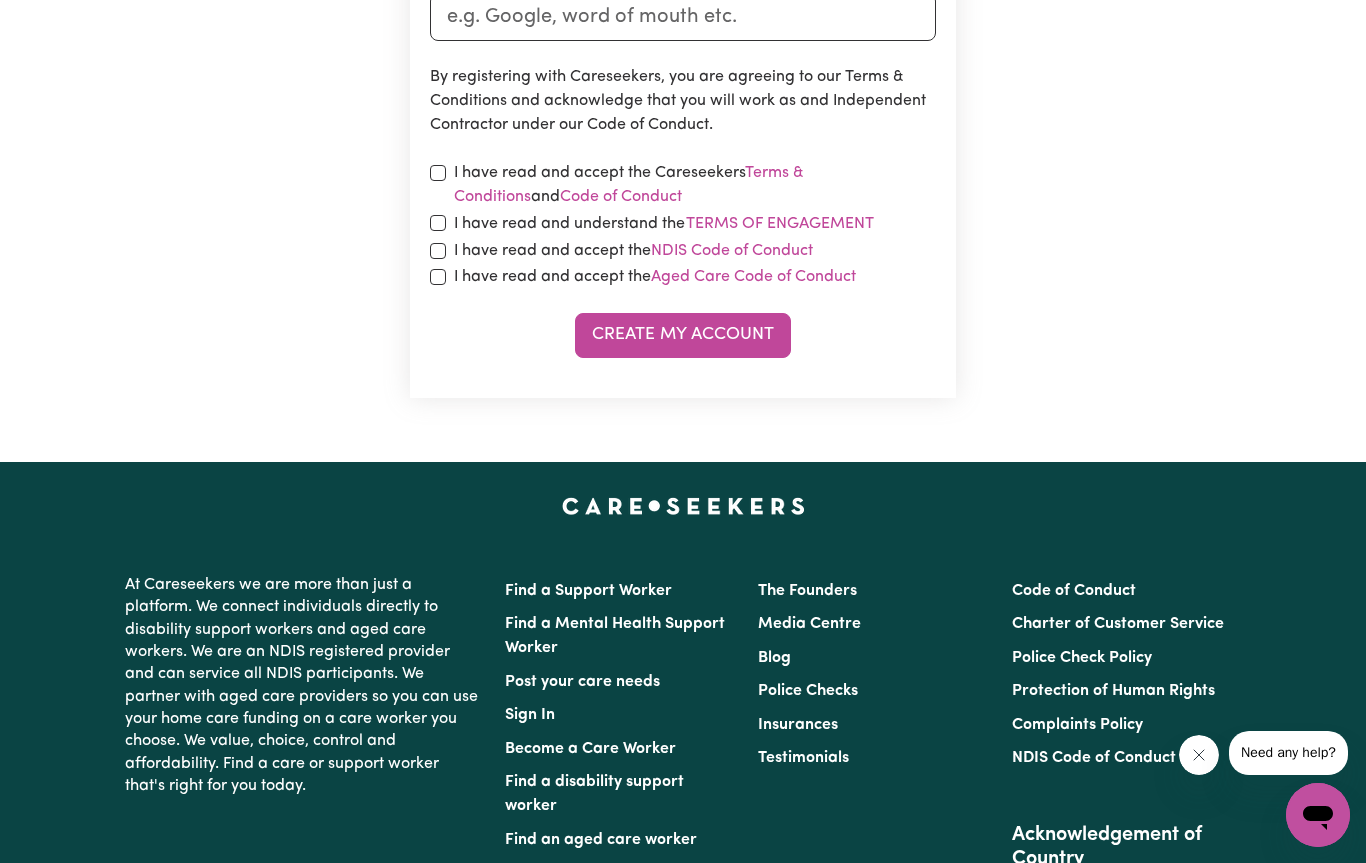 click on "Become a Care Worker" at bounding box center [590, 749] 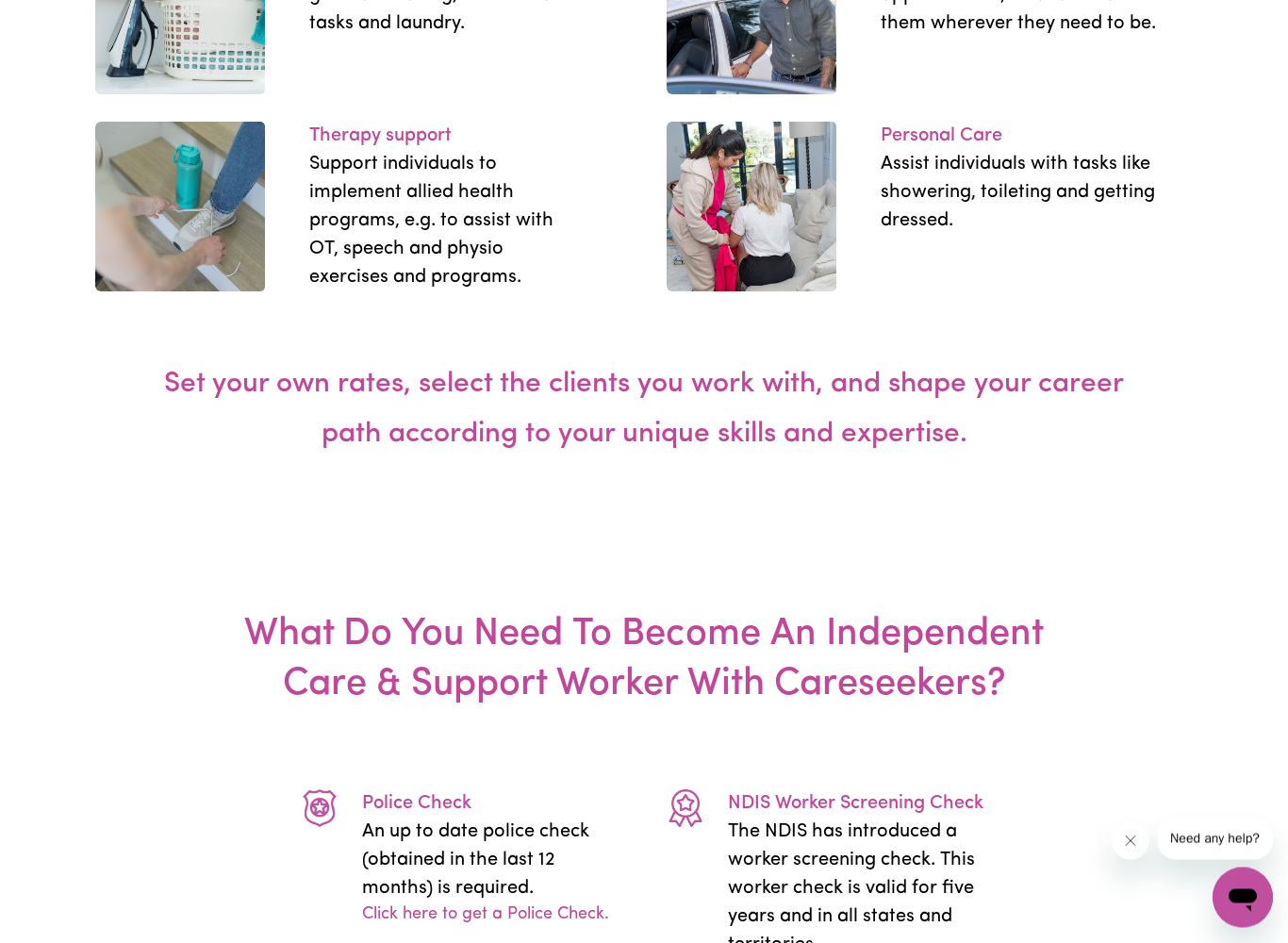scroll, scrollTop: 3142, scrollLeft: 0, axis: vertical 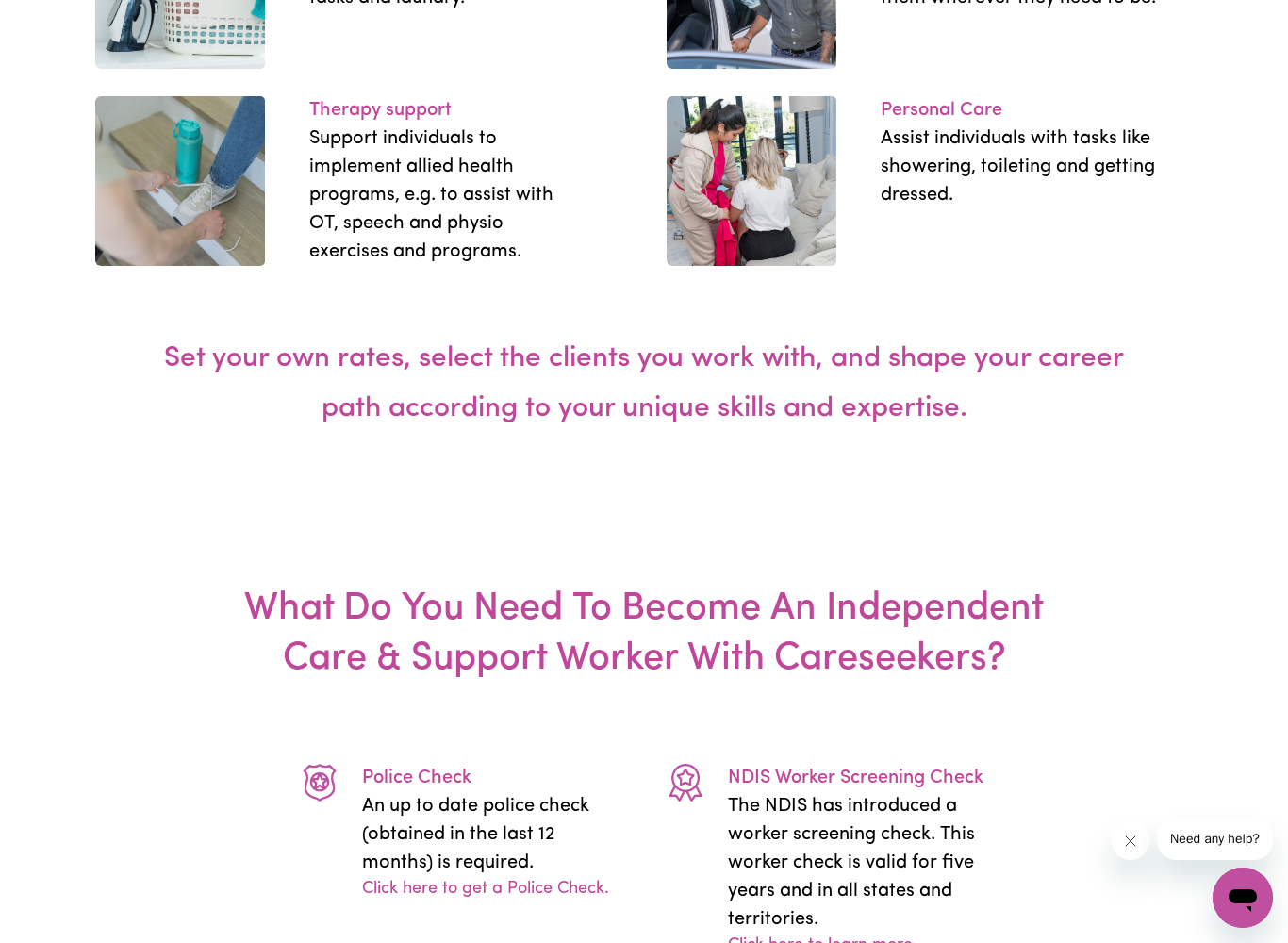 click 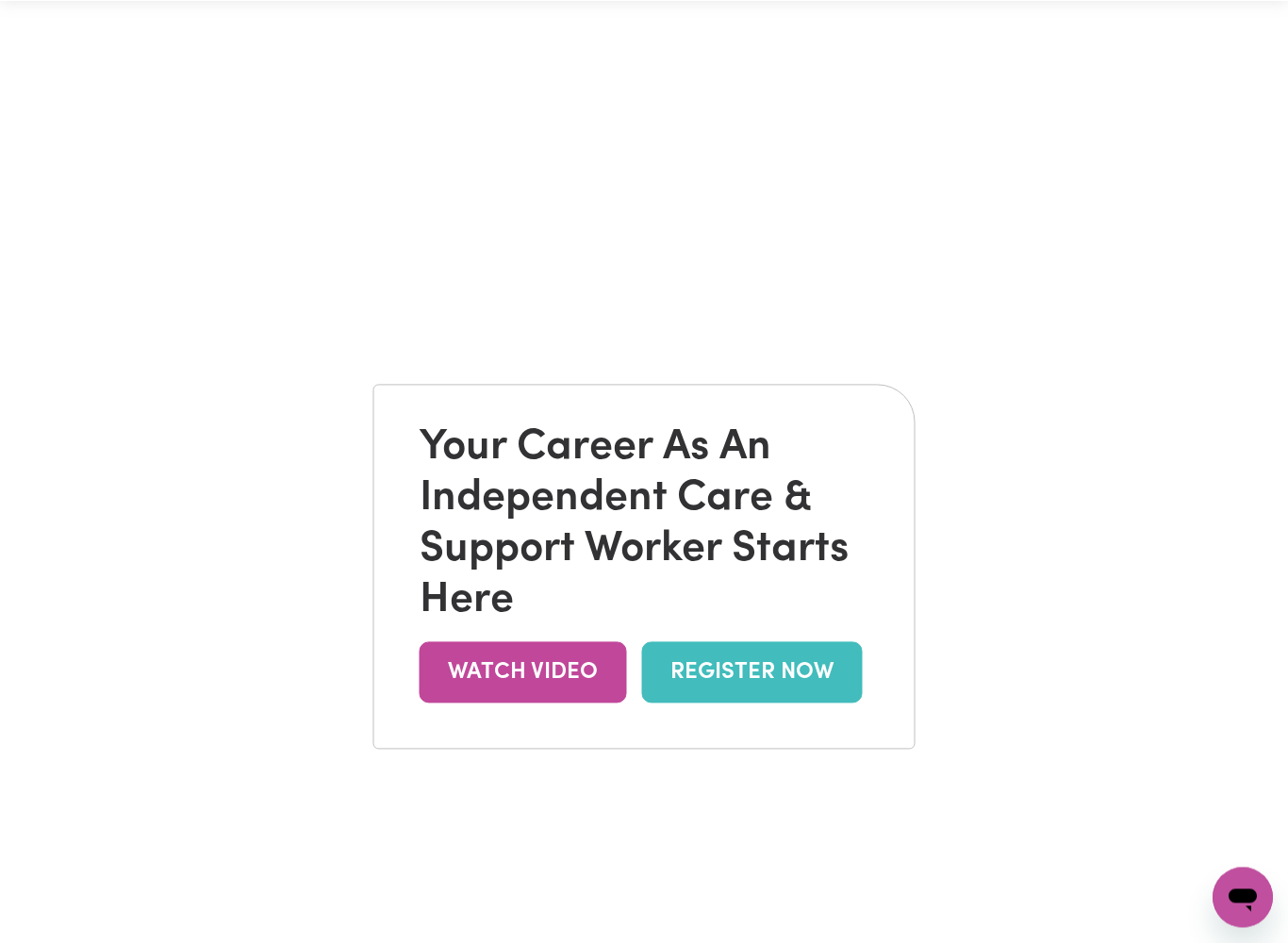 scroll, scrollTop: 71, scrollLeft: 0, axis: vertical 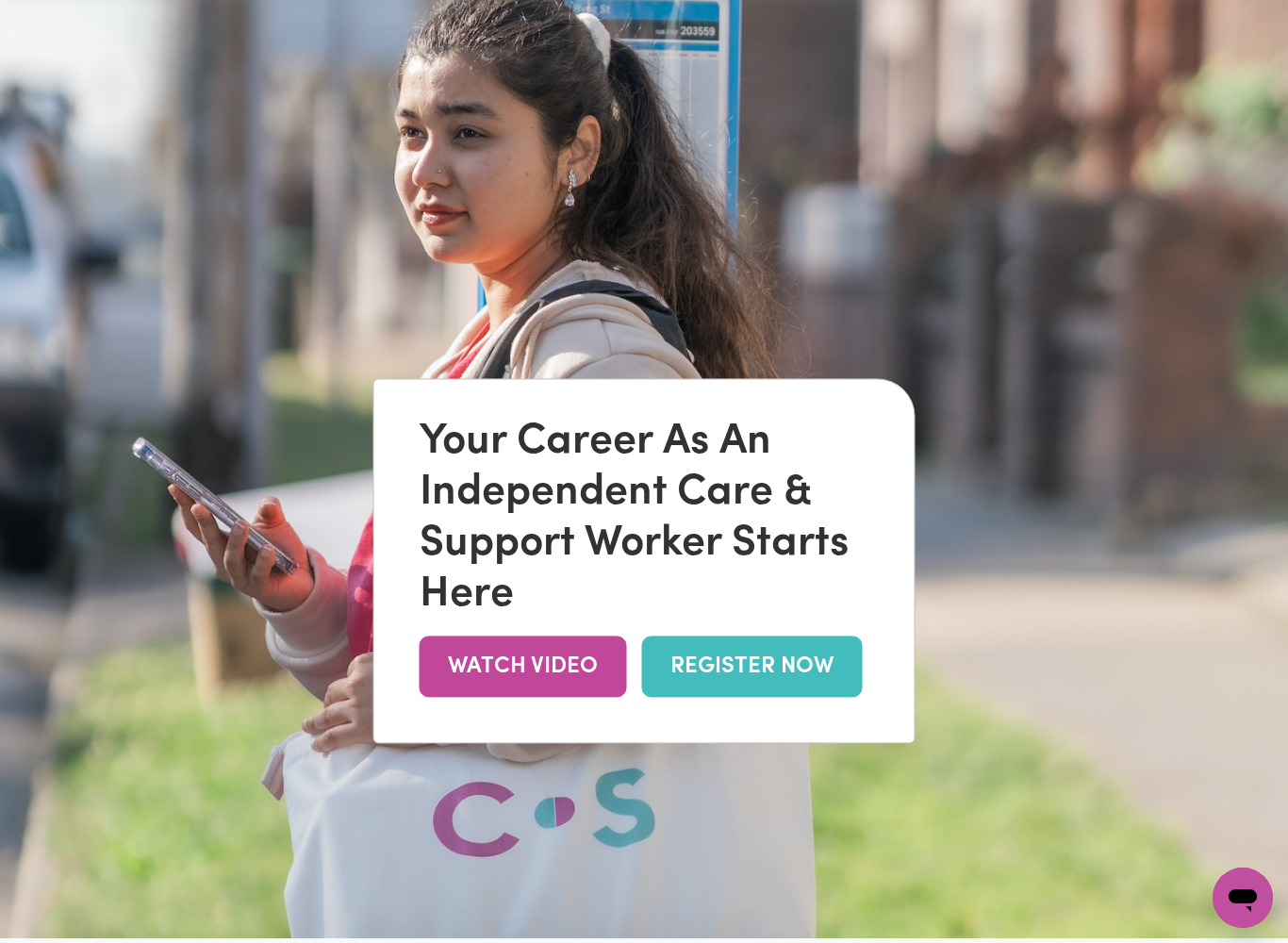 click on "REGISTER NOW" at bounding box center (752, 666) 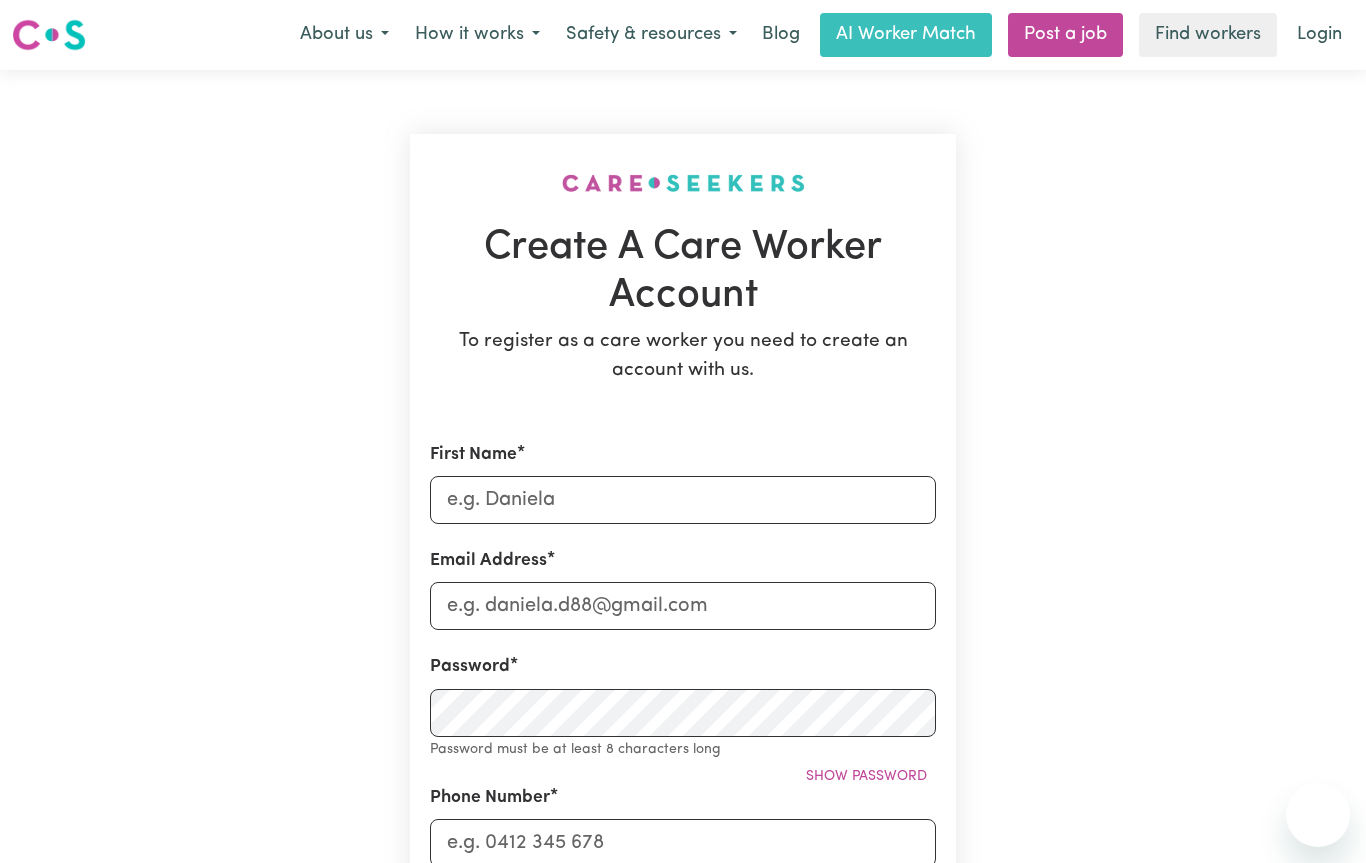 scroll, scrollTop: 0, scrollLeft: 0, axis: both 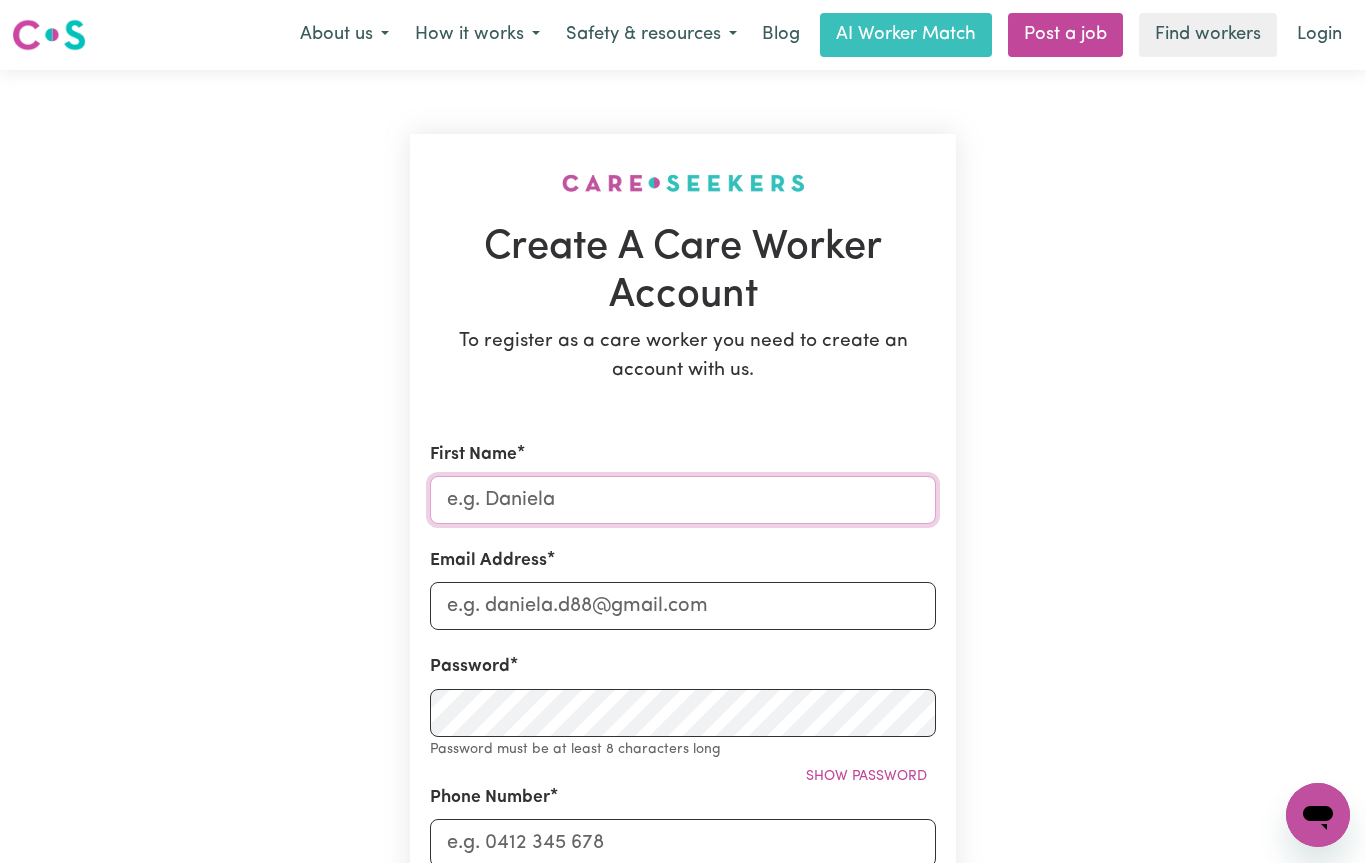 click on "First Name" at bounding box center [683, 500] 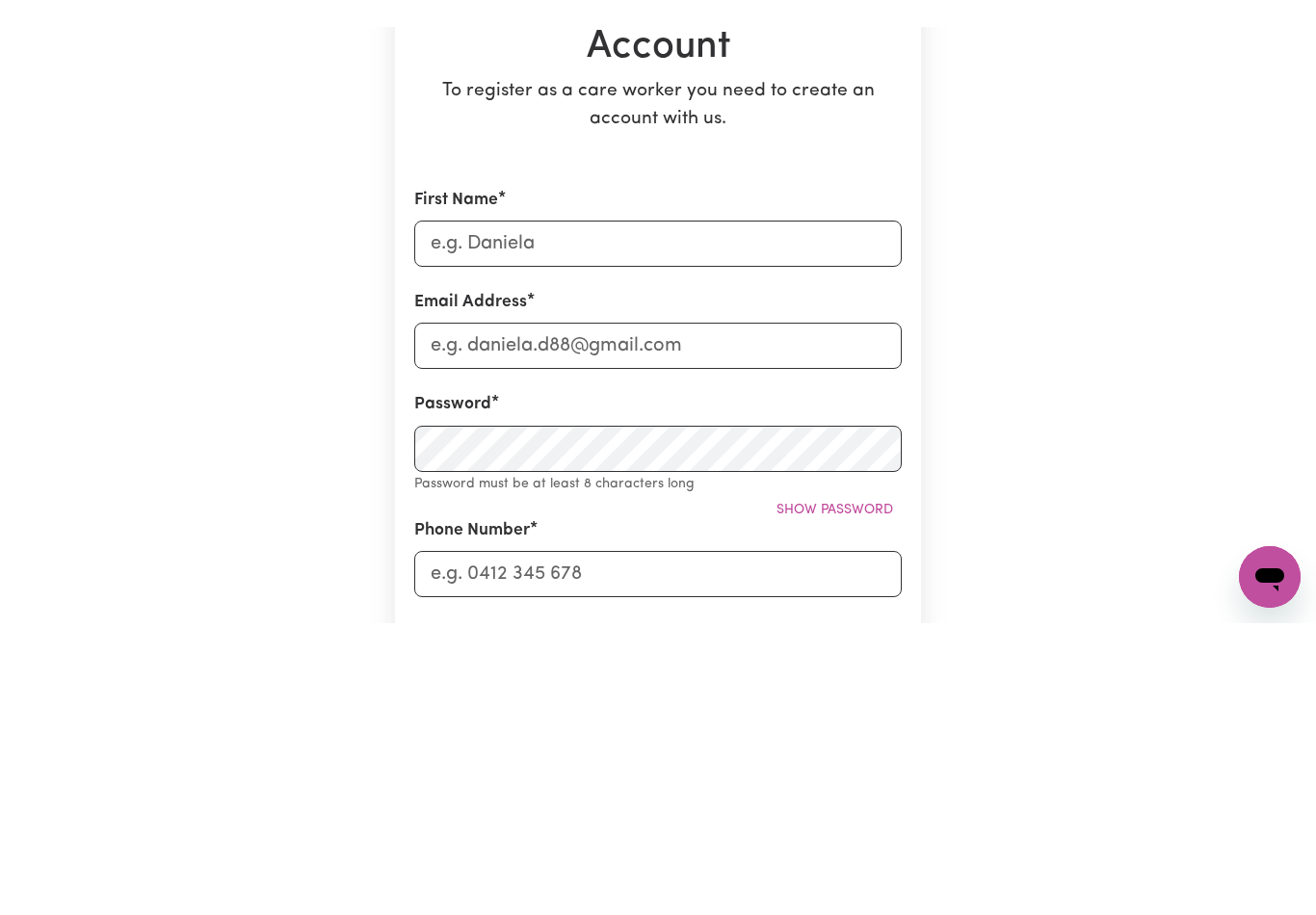 scroll, scrollTop: 265, scrollLeft: 0, axis: vertical 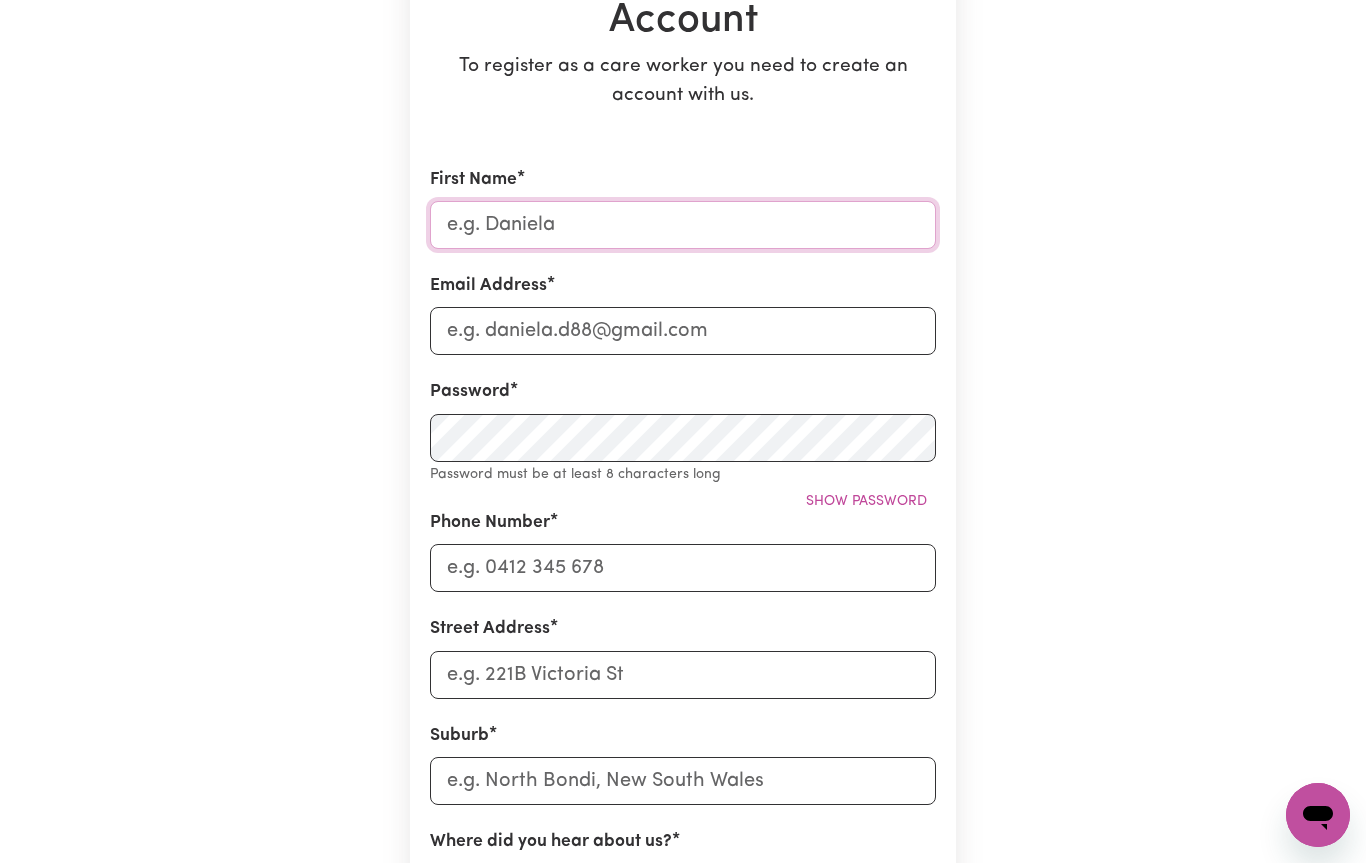 type on "[FIRST]" 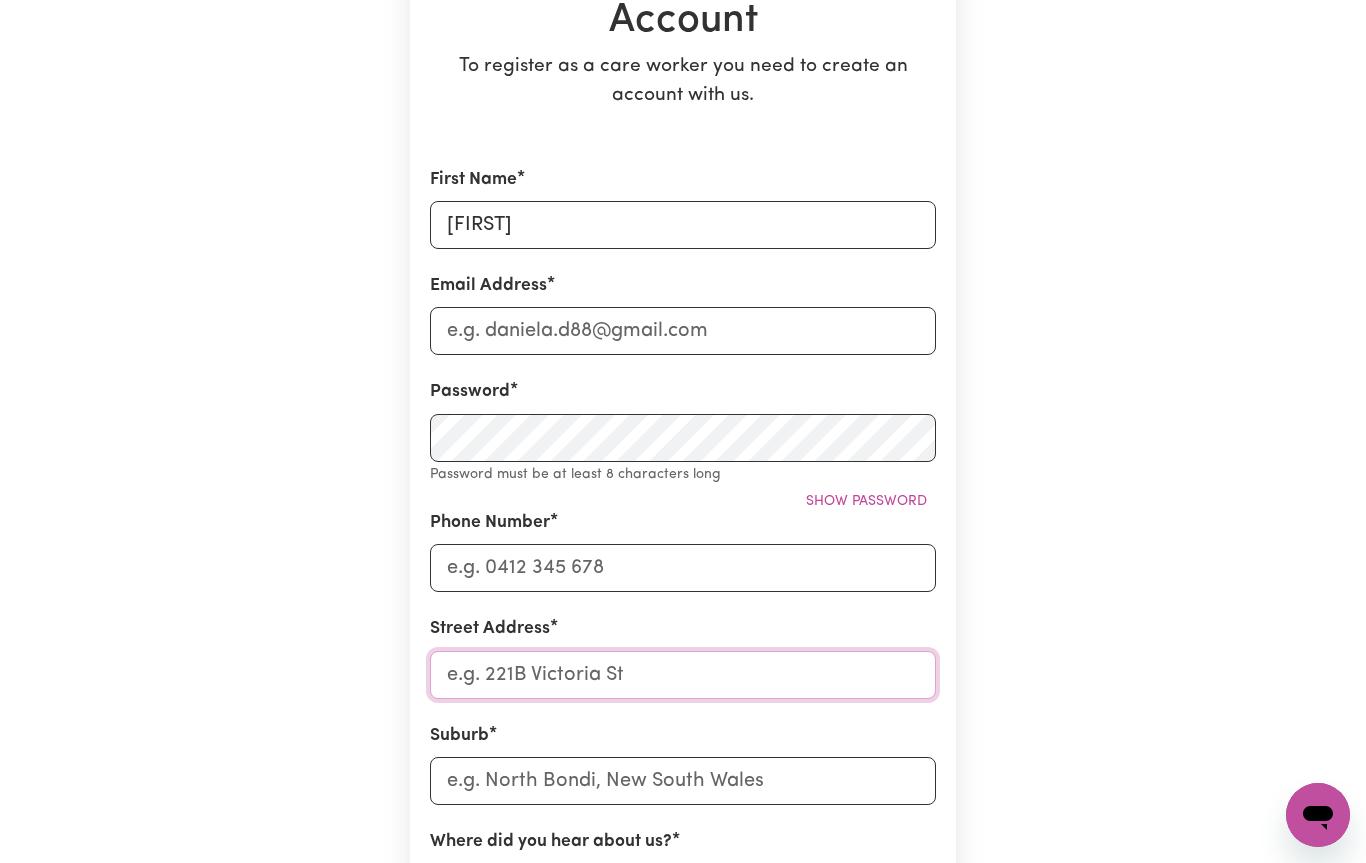 type on "[NUMBER] [STREET], [CITY]" 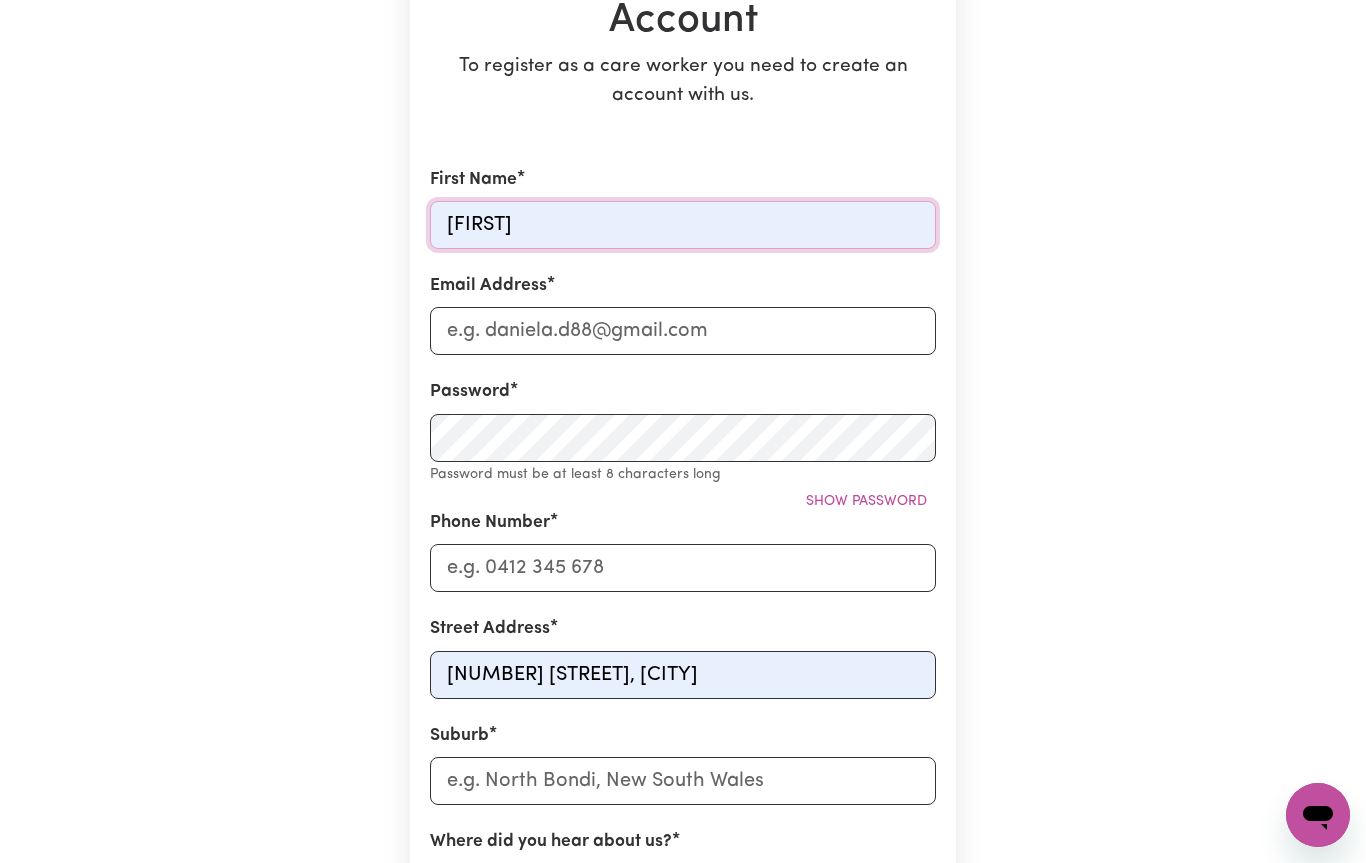 click on "[FIRST]" at bounding box center [683, 225] 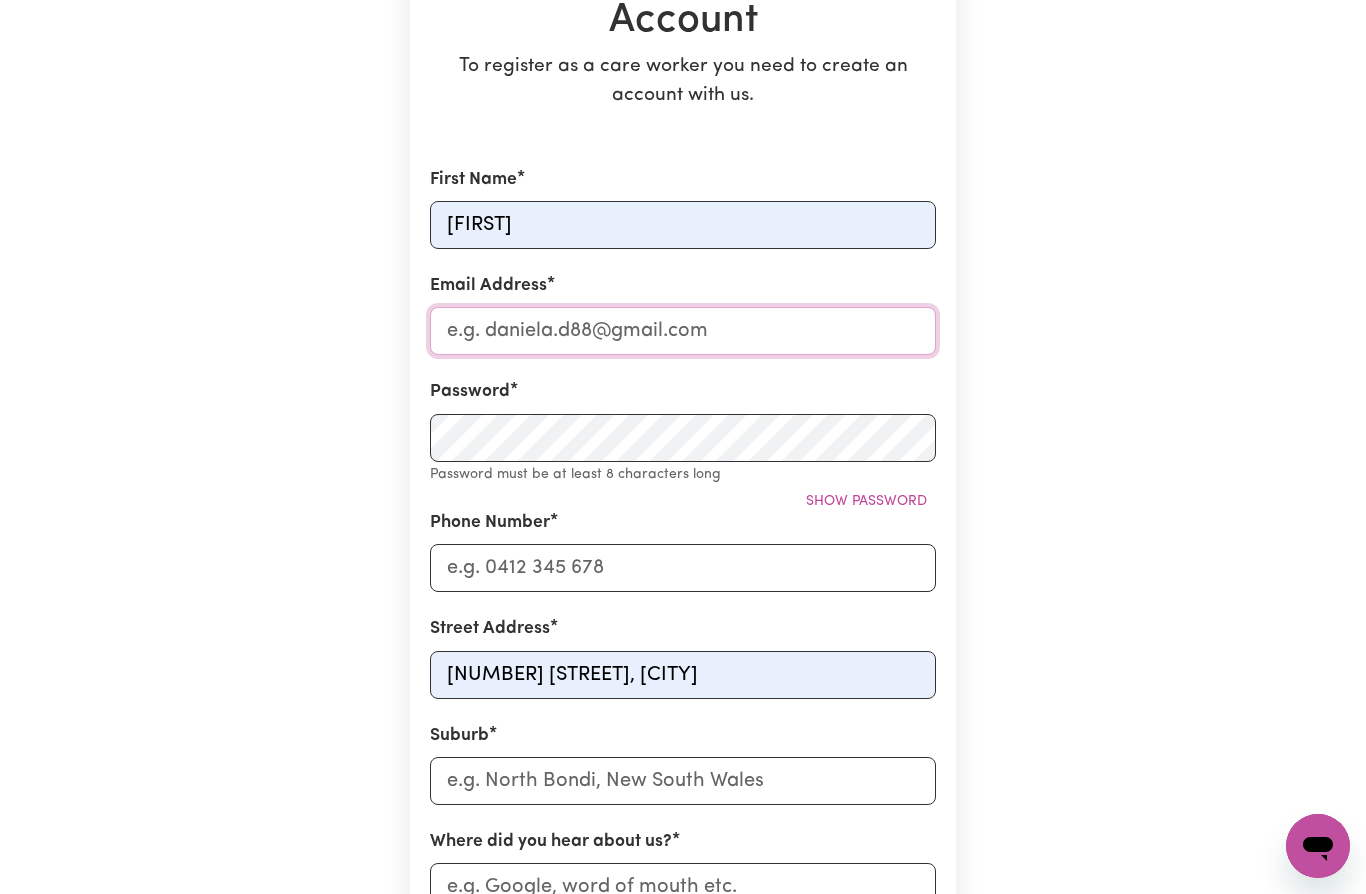 click on "Email Address" at bounding box center (683, 331) 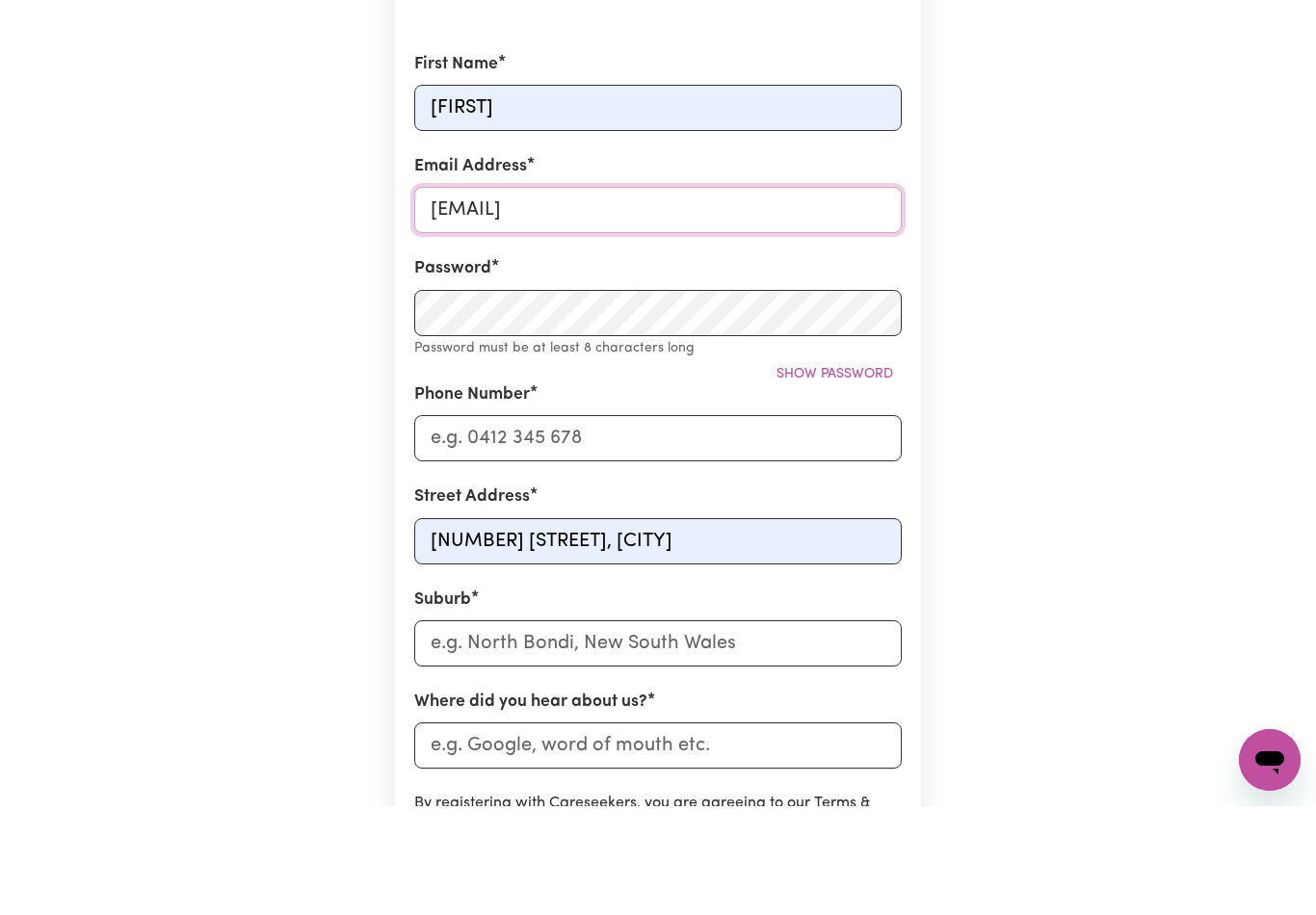 type on "[EMAIL]" 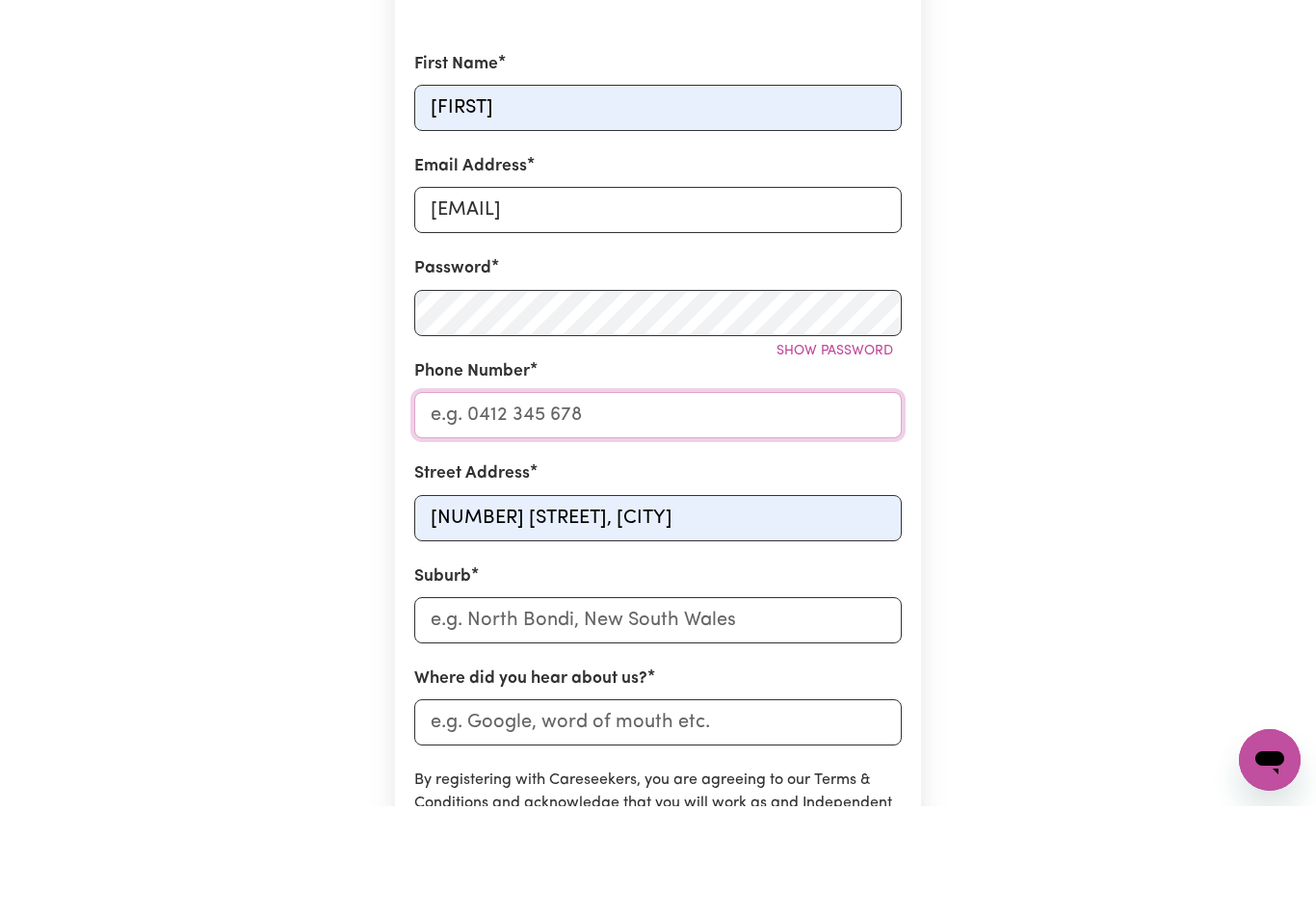 click on "Phone Number" at bounding box center (658, 524) 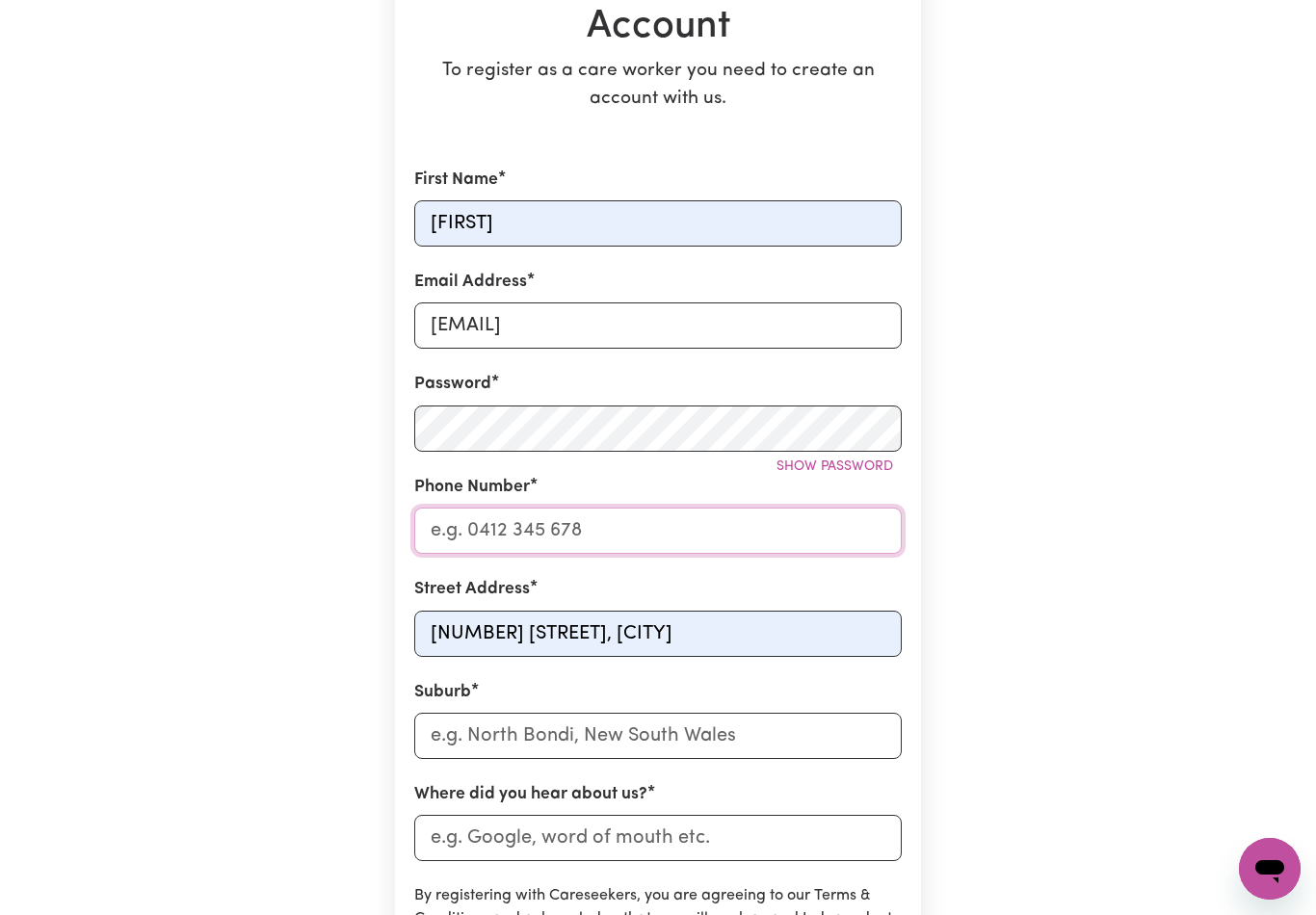 scroll, scrollTop: 187, scrollLeft: 0, axis: vertical 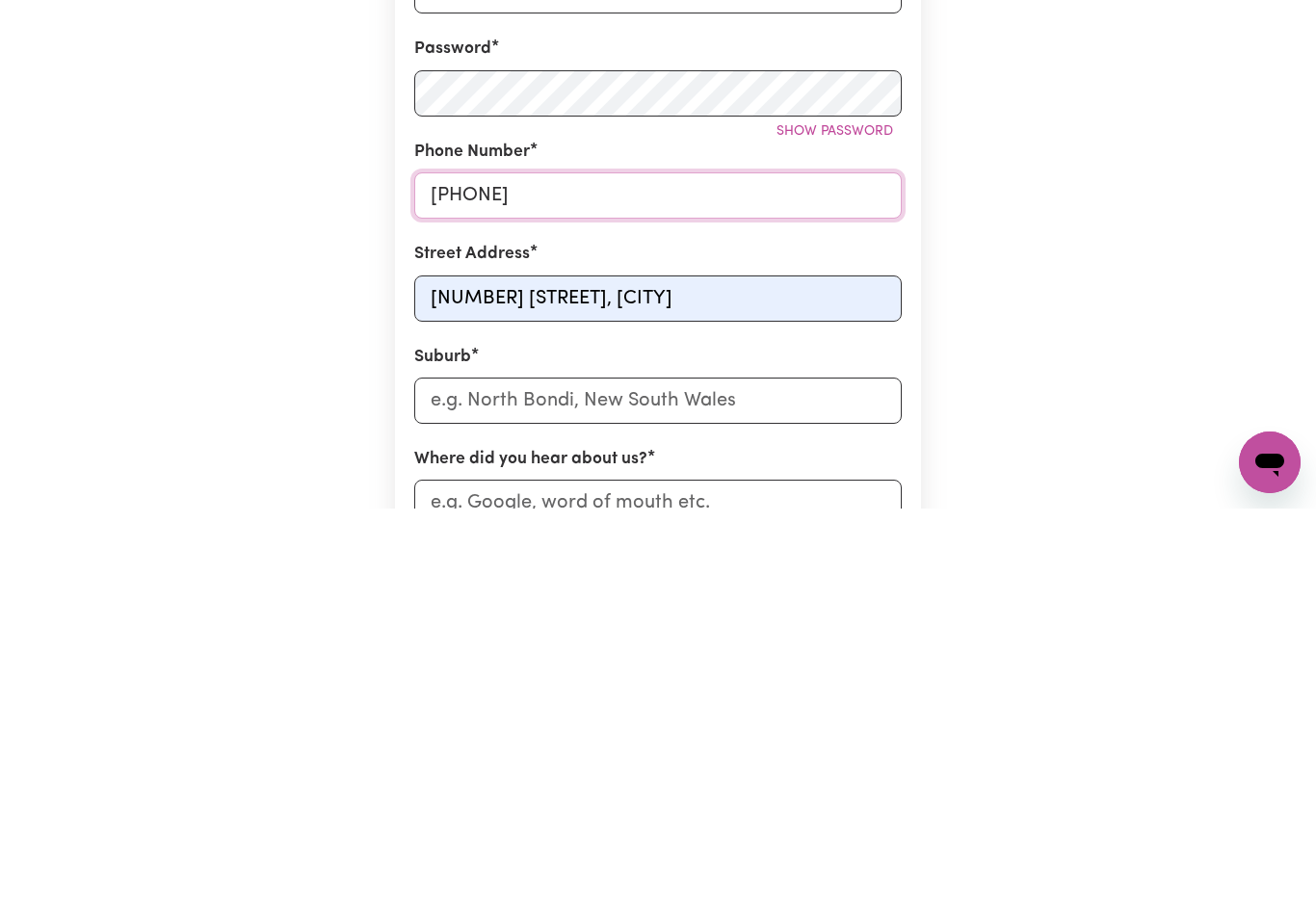 type on "[PHONE]" 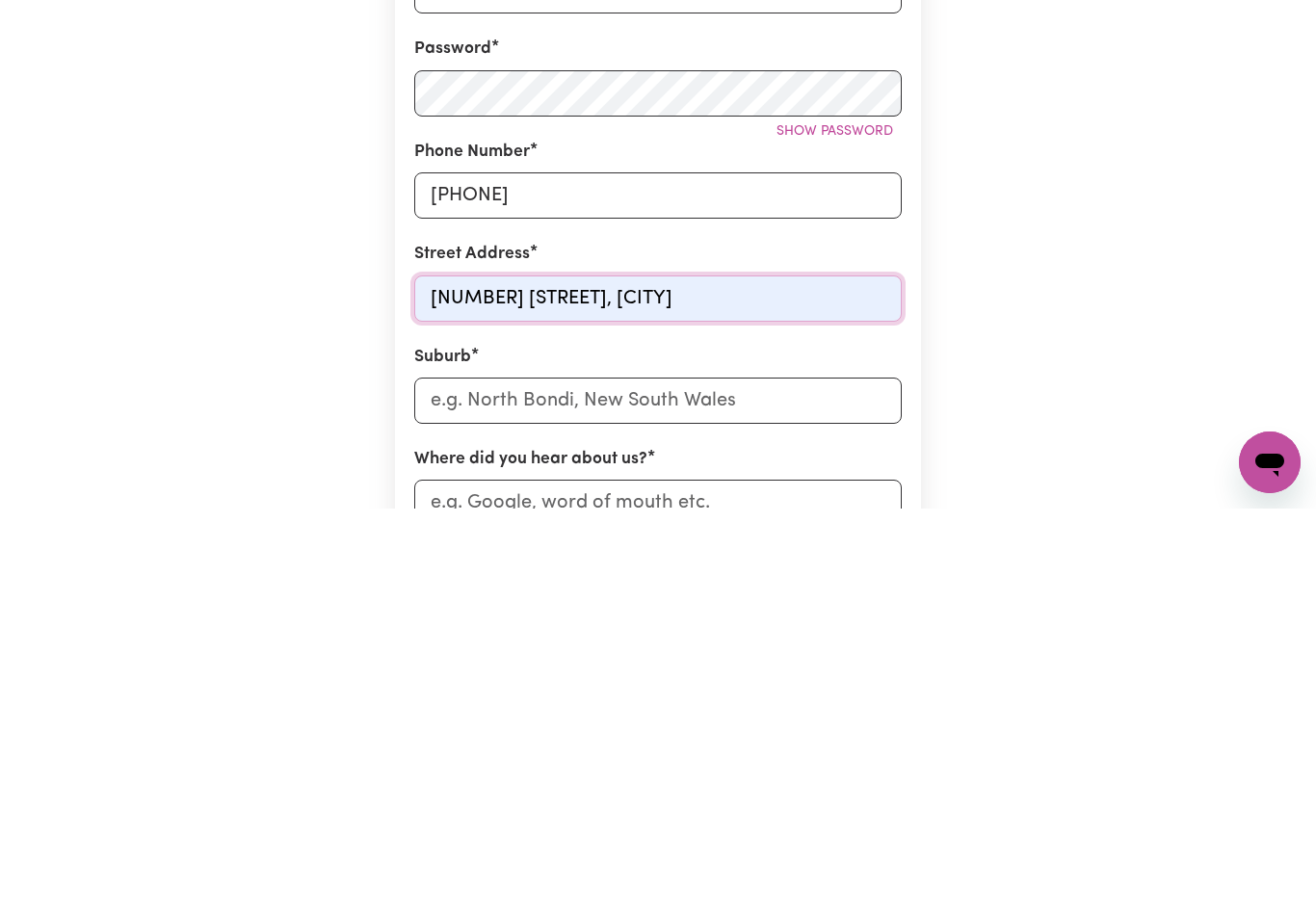 click on "[NUMBER] [STREET], [CITY]" at bounding box center (658, 705) 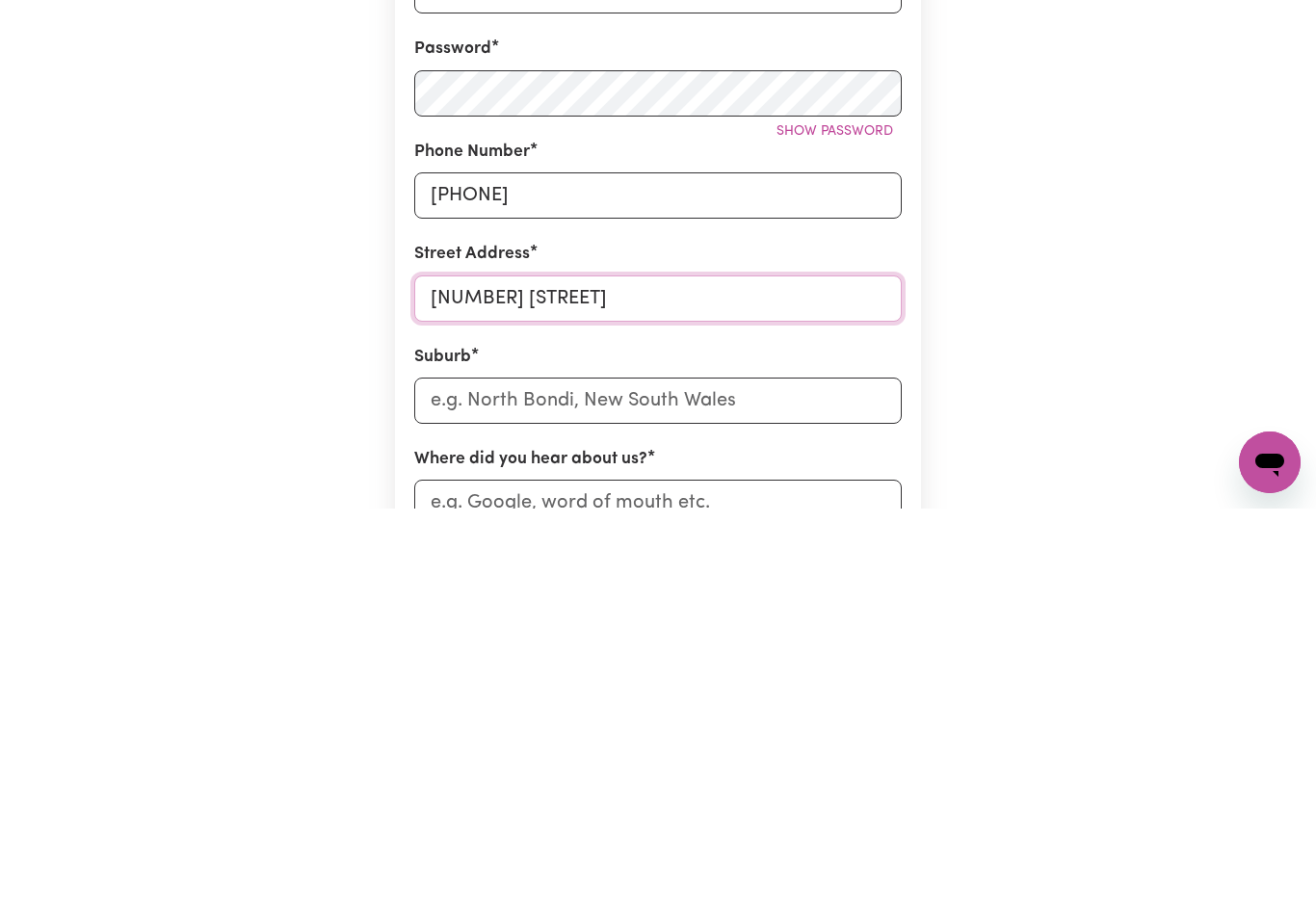 type on "[NUMBER] [STREET]" 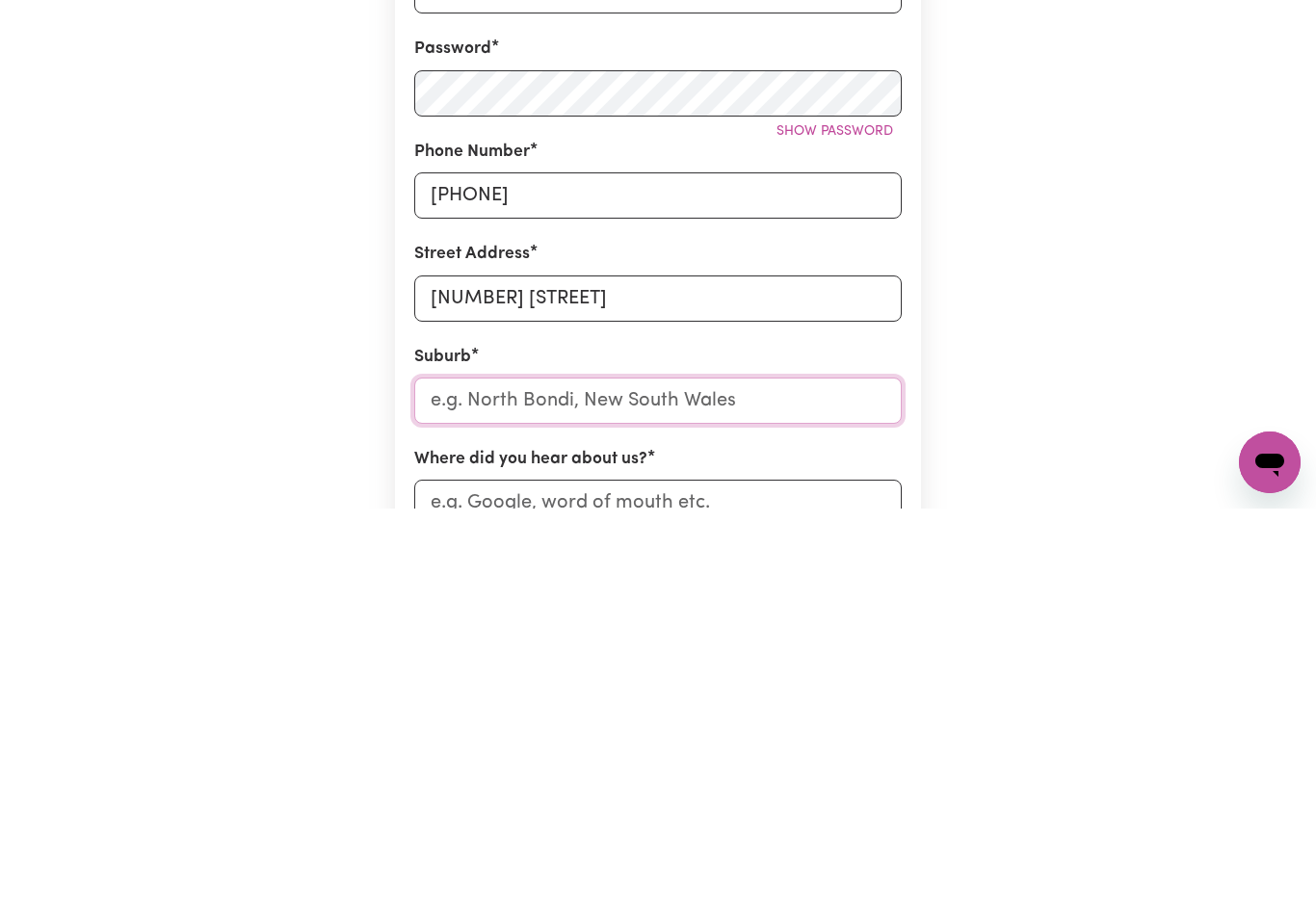 click at bounding box center (658, 807) 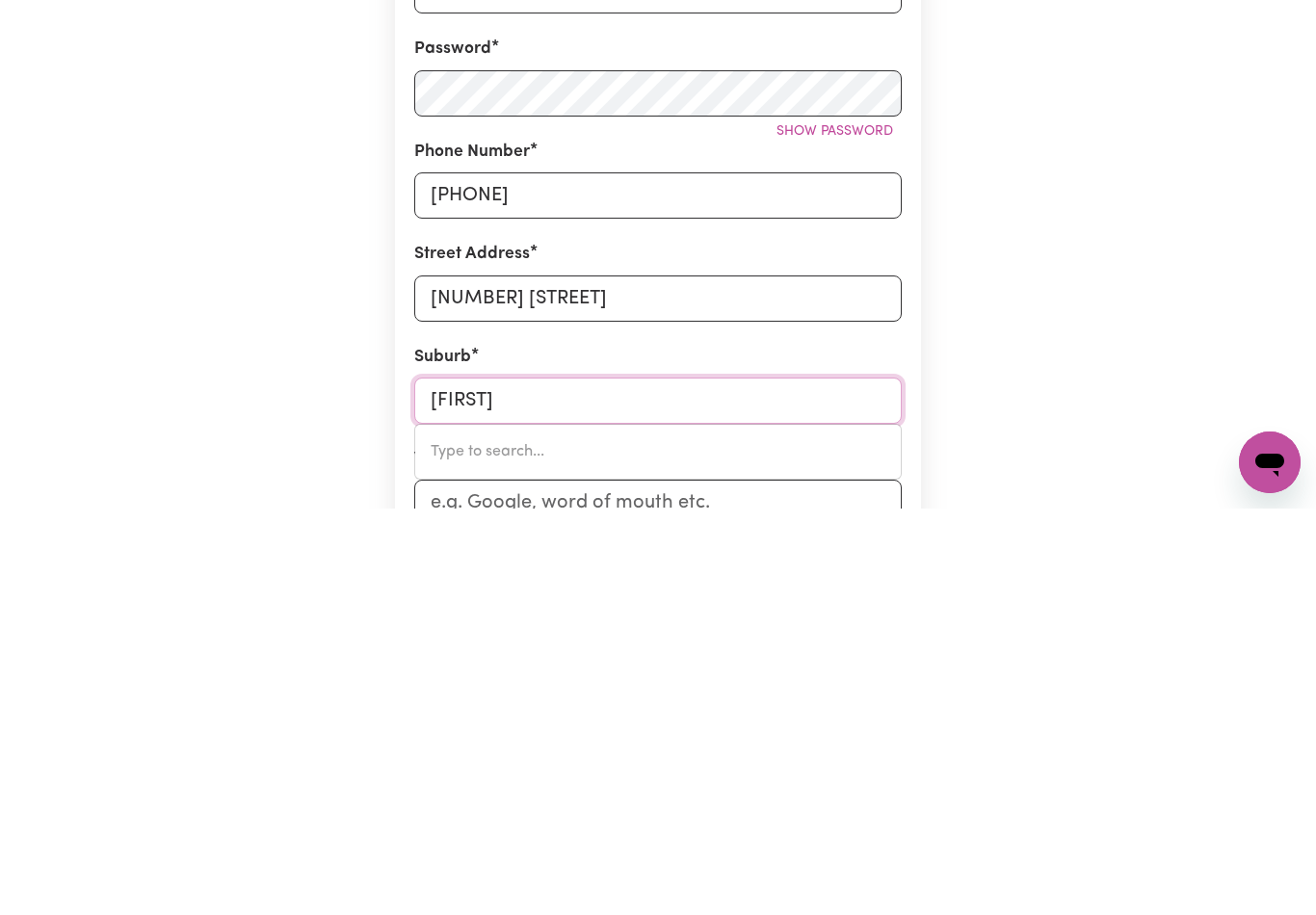 type on "[NAME]" 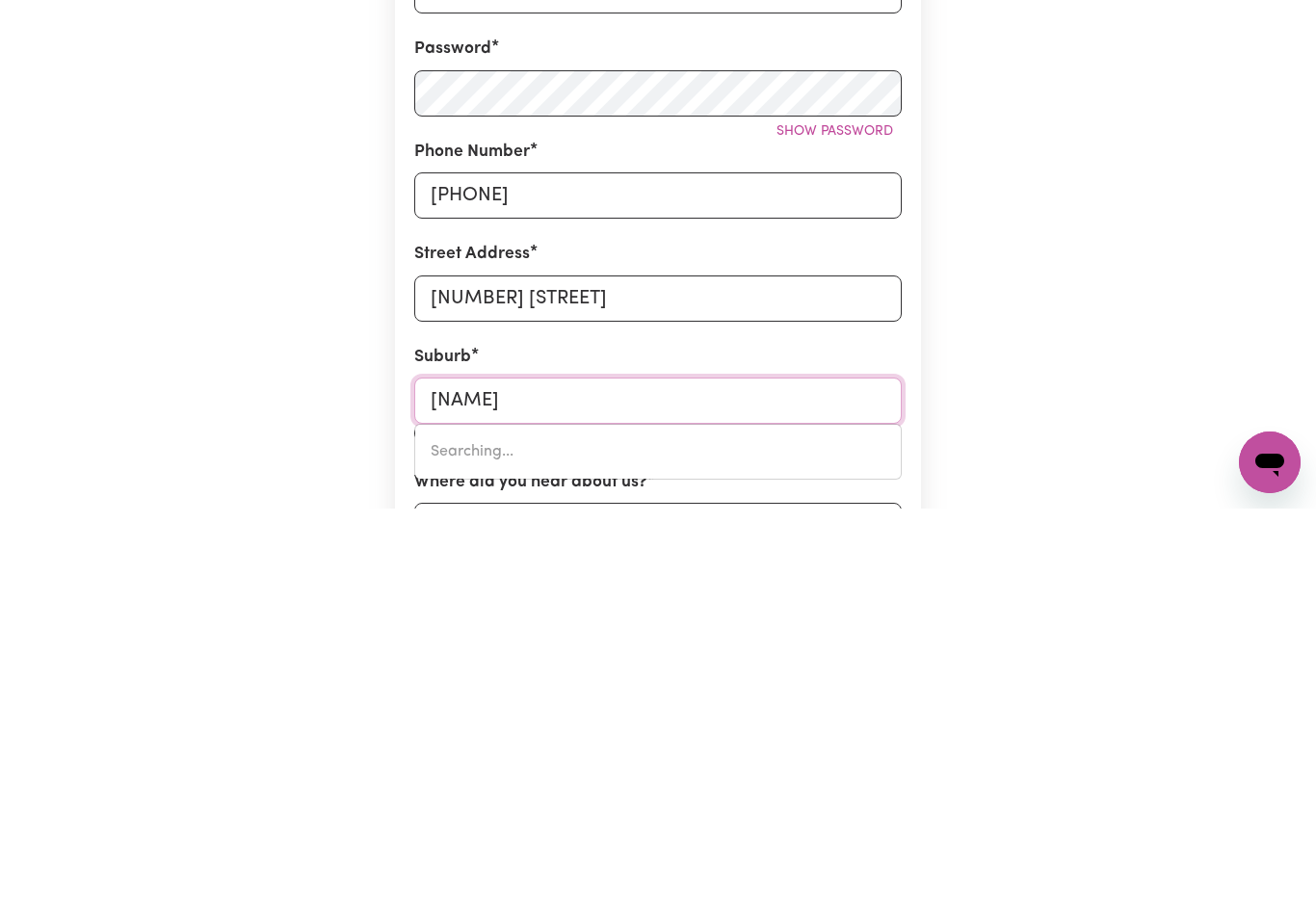 type on "[CITY], [STATE], [POSTAL_CODE]" 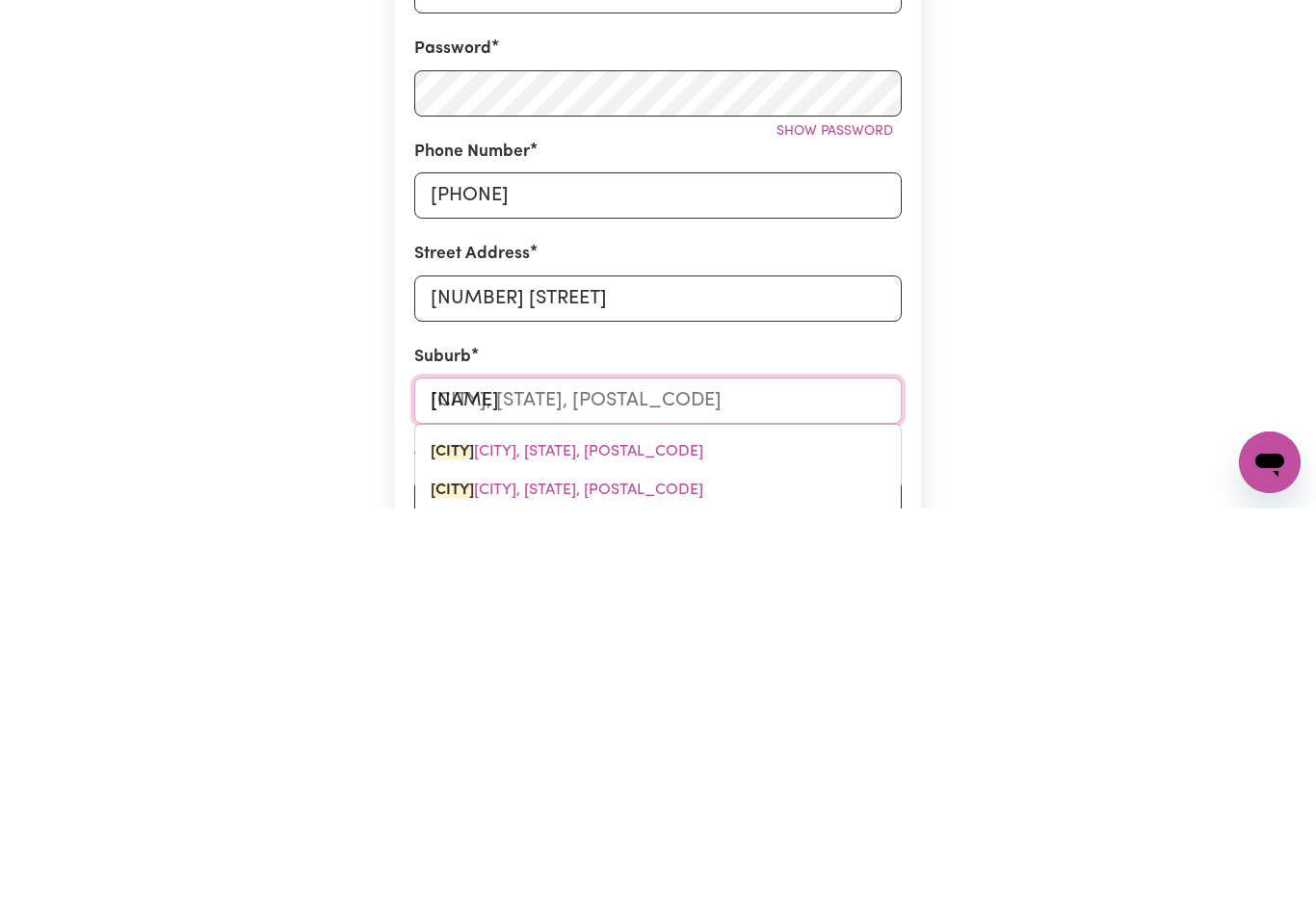 type on "[CITY]" 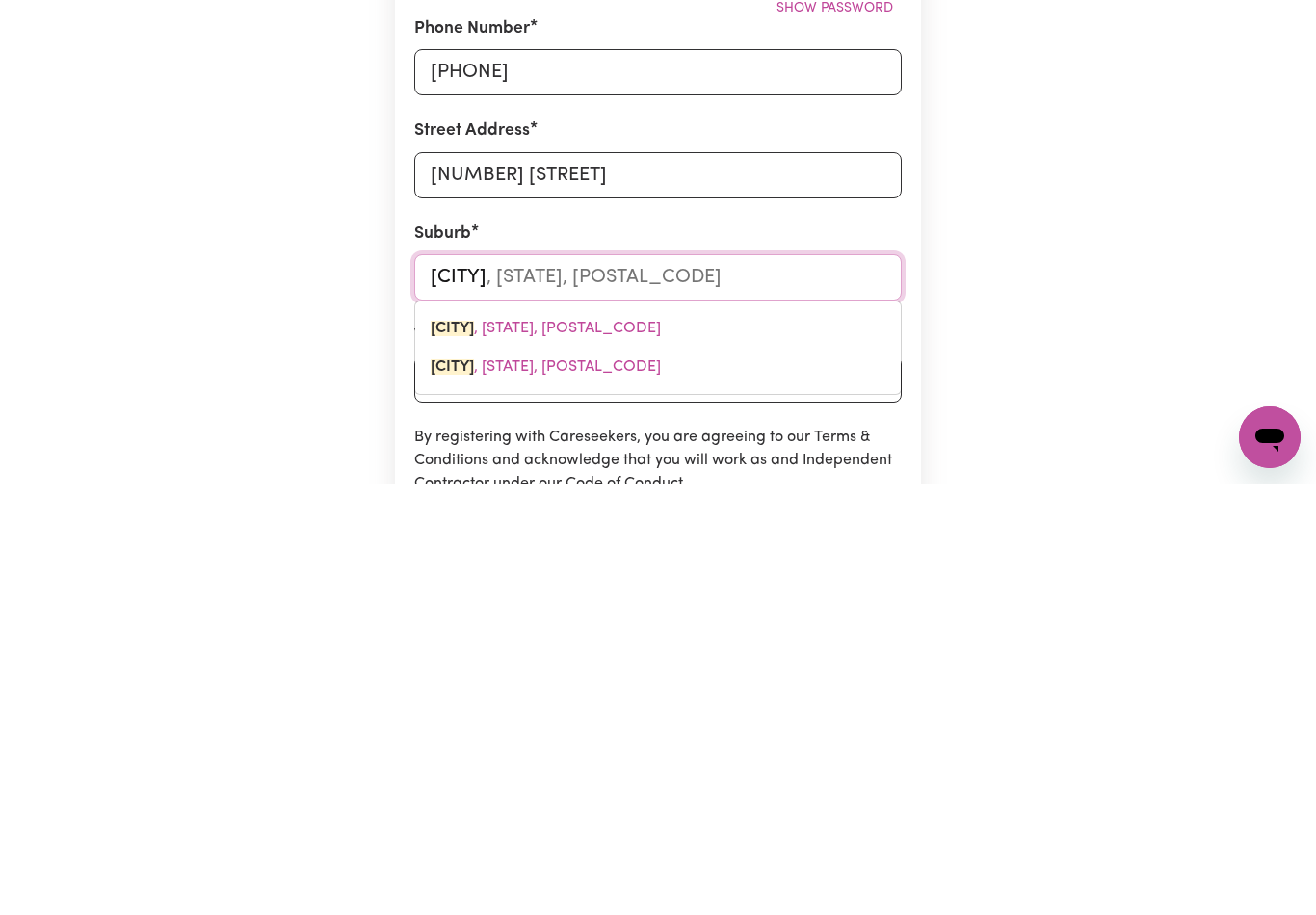 scroll, scrollTop: 286, scrollLeft: 0, axis: vertical 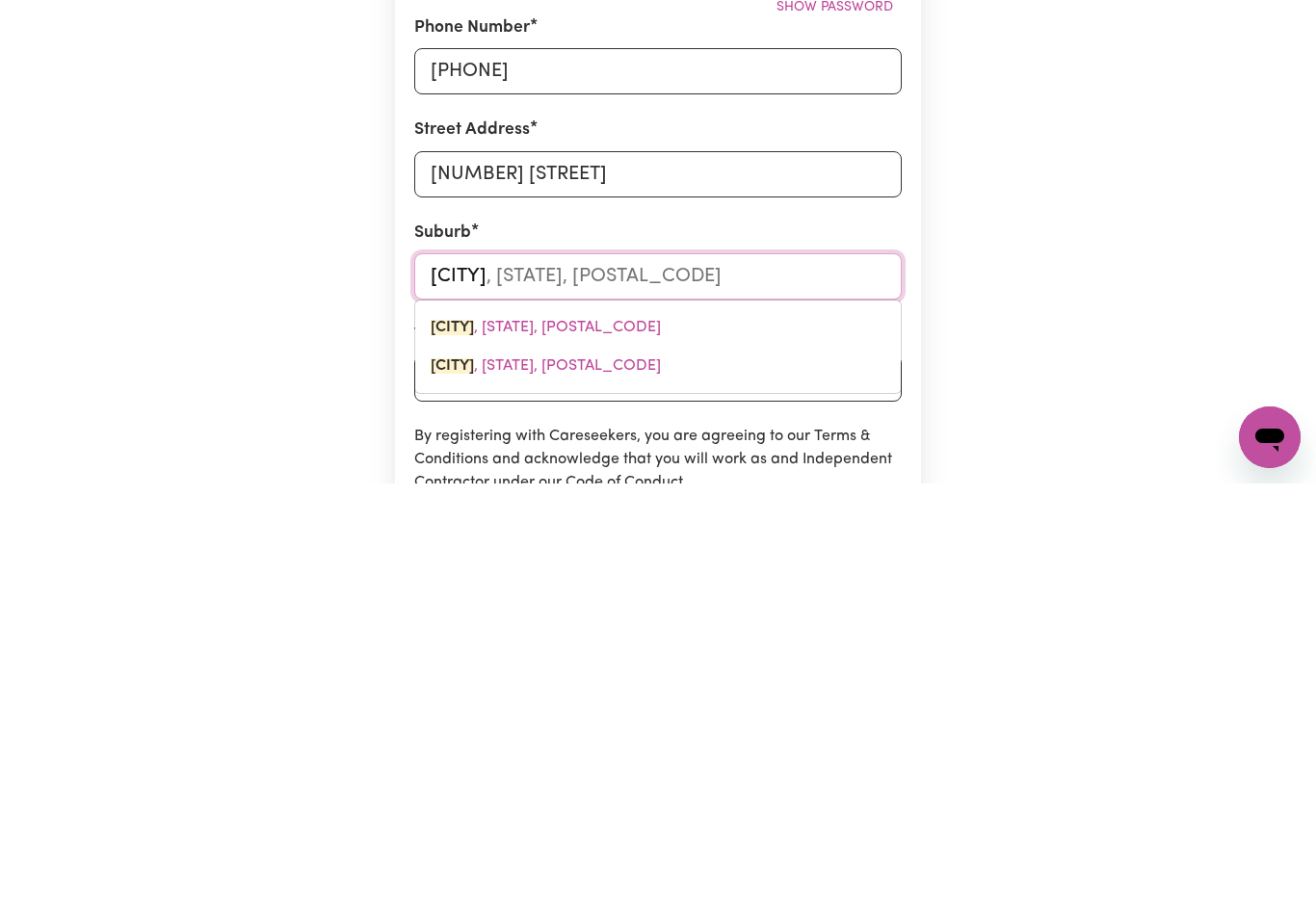 click on "[CITY] , [STATE], [POSTAL_CODE]" at bounding box center [658, 797] 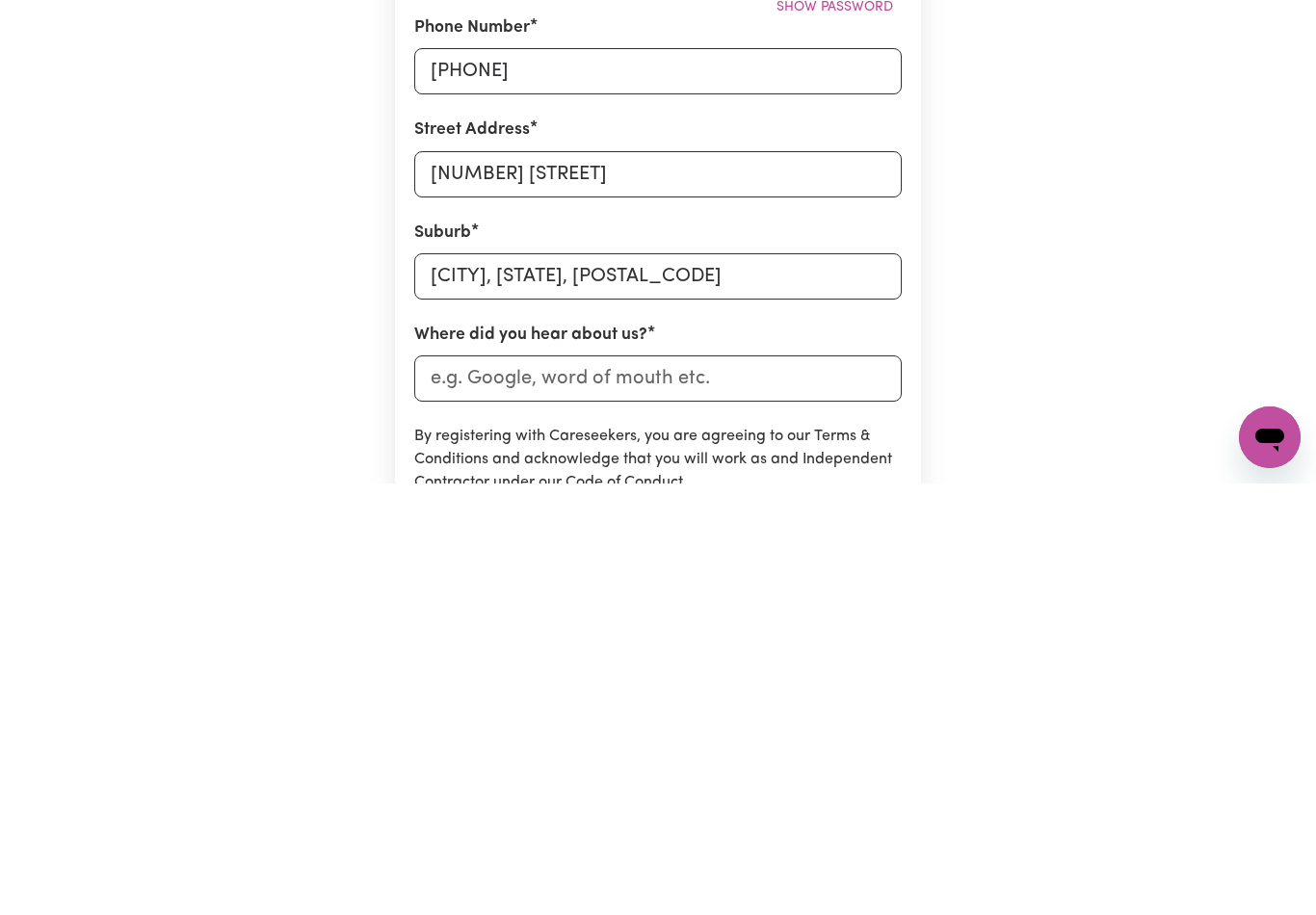 scroll, scrollTop: 718, scrollLeft: 0, axis: vertical 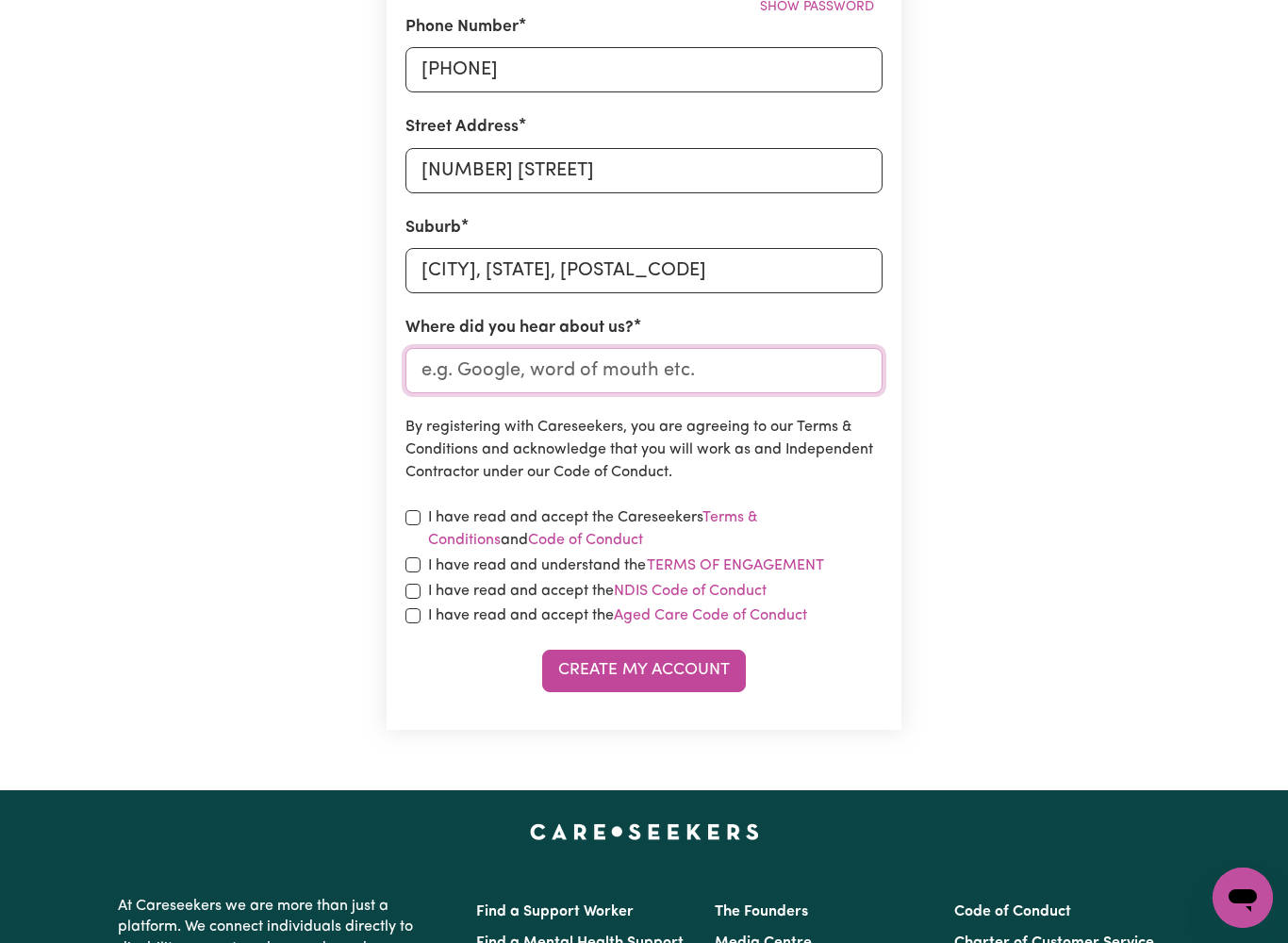 click on "Where did you hear about us?" at bounding box center [644, 371] 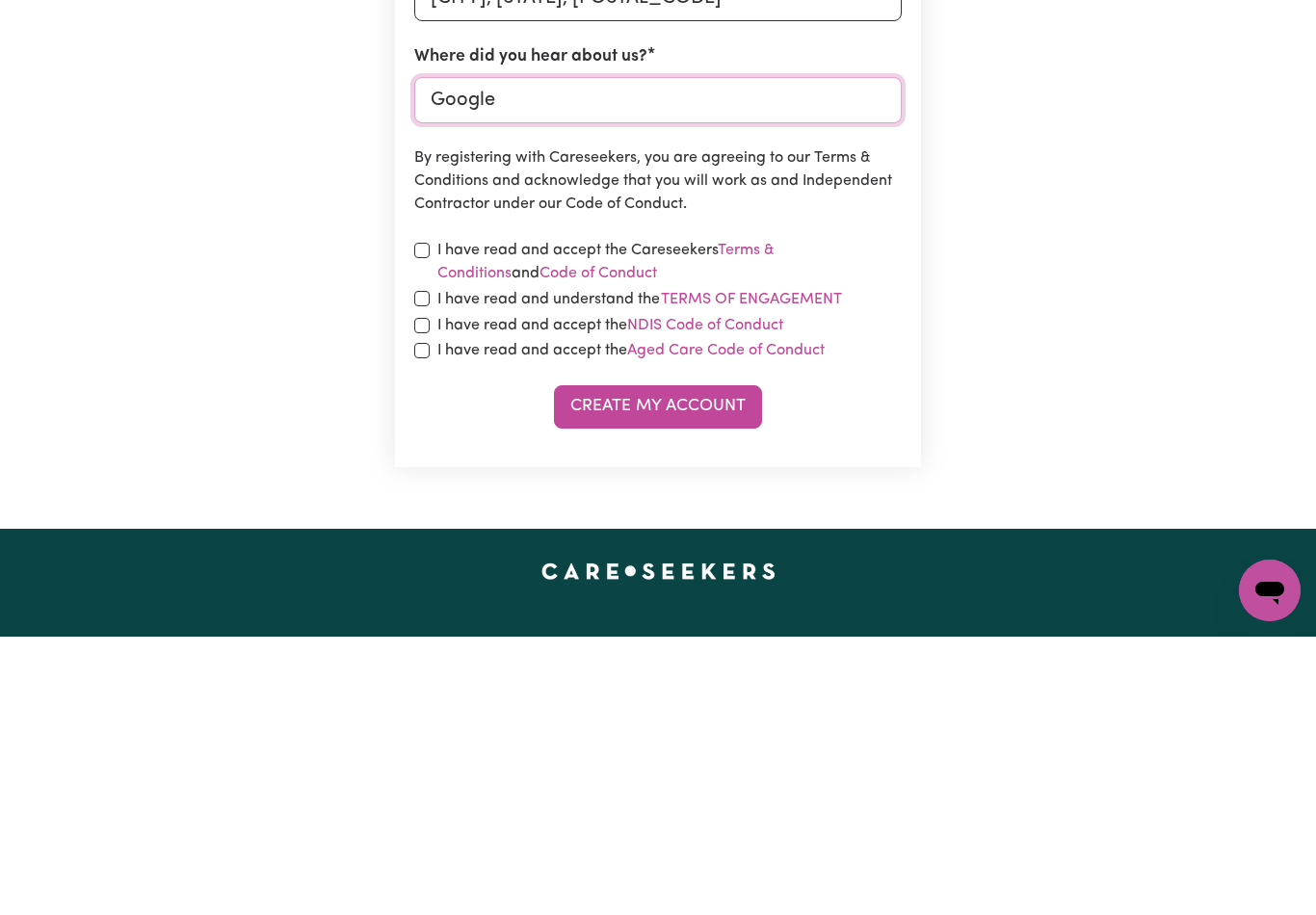 type on "Google" 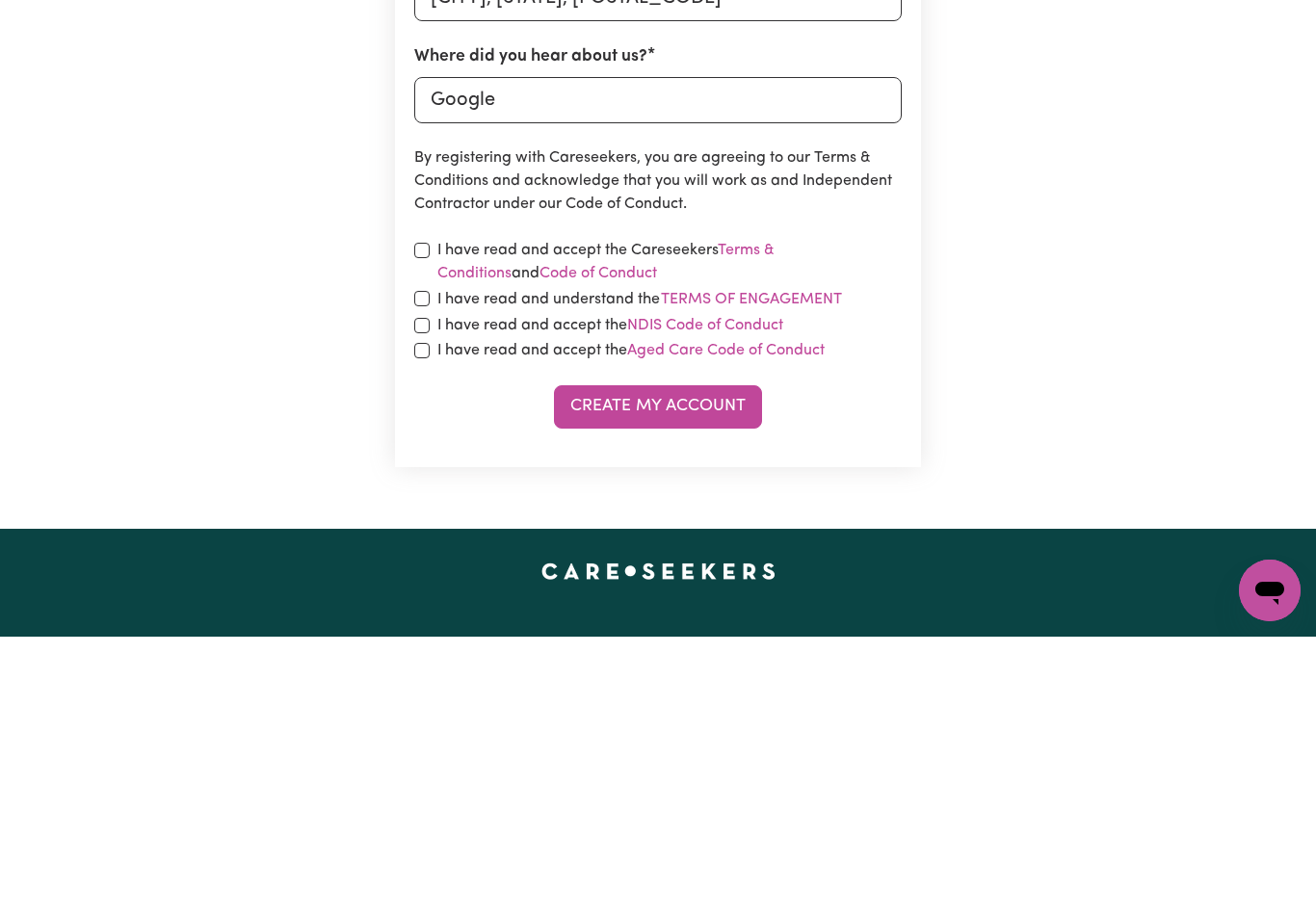 click at bounding box center (422, 529) 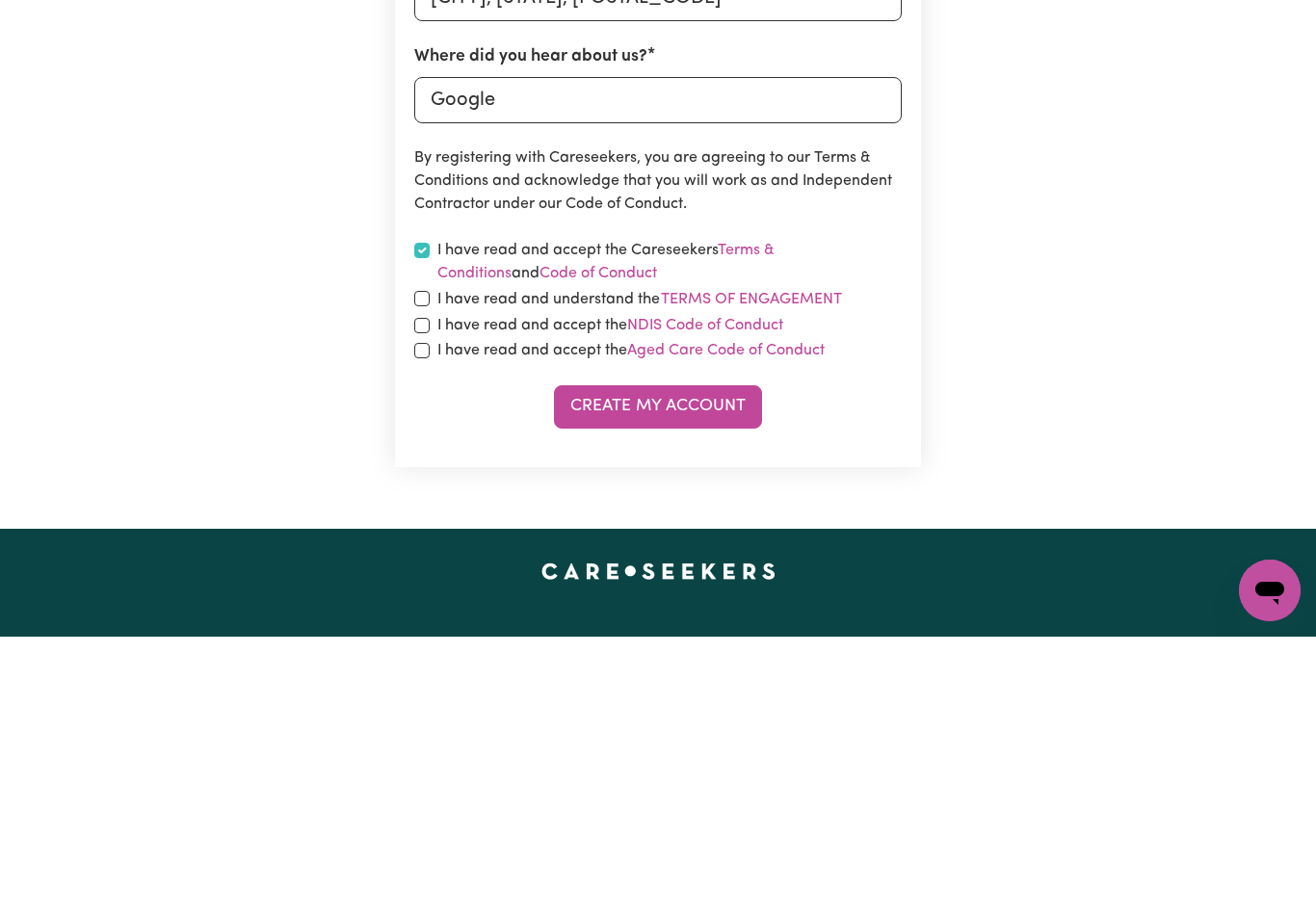 checkbox on "true" 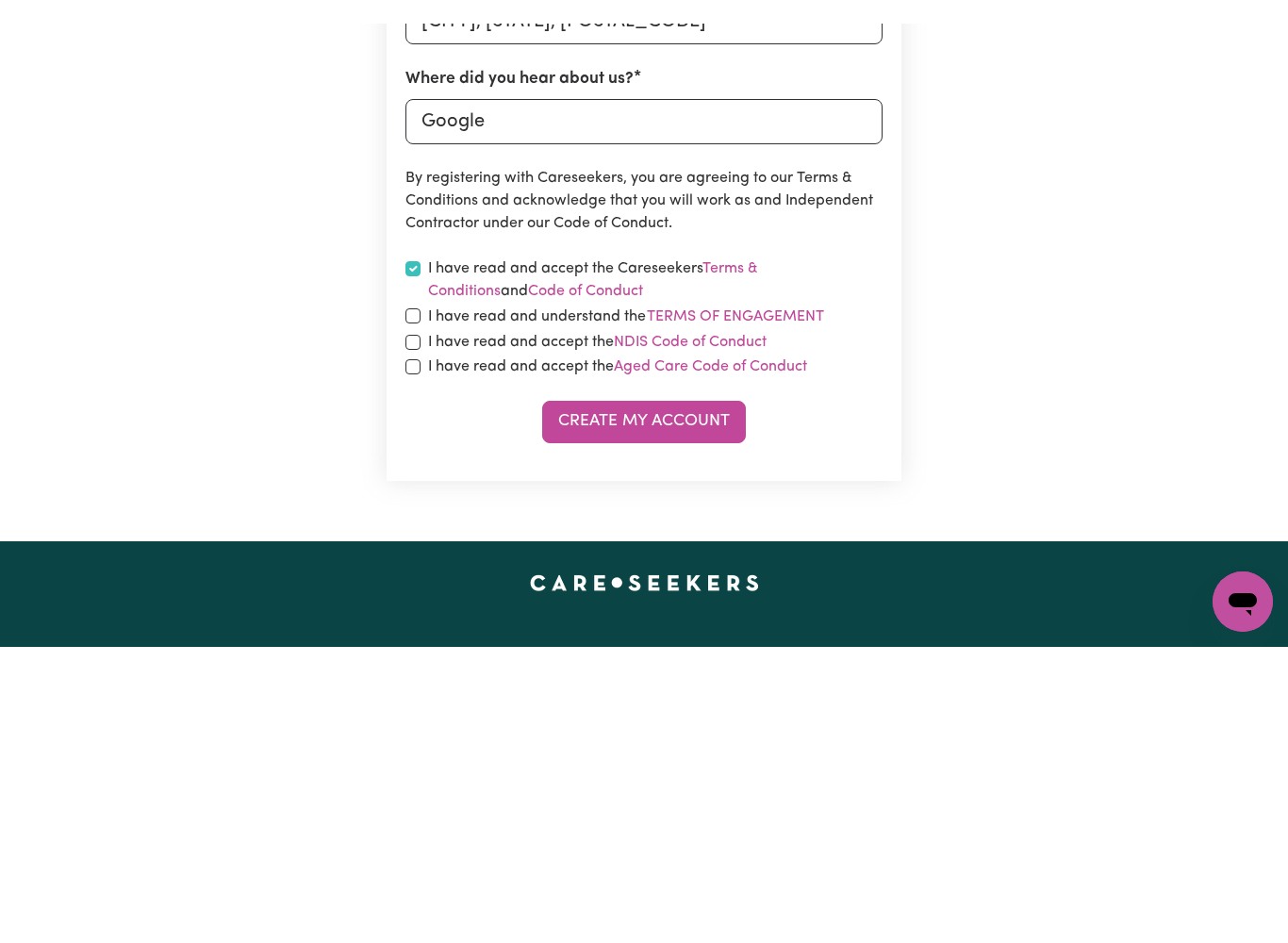 scroll, scrollTop: 975, scrollLeft: 0, axis: vertical 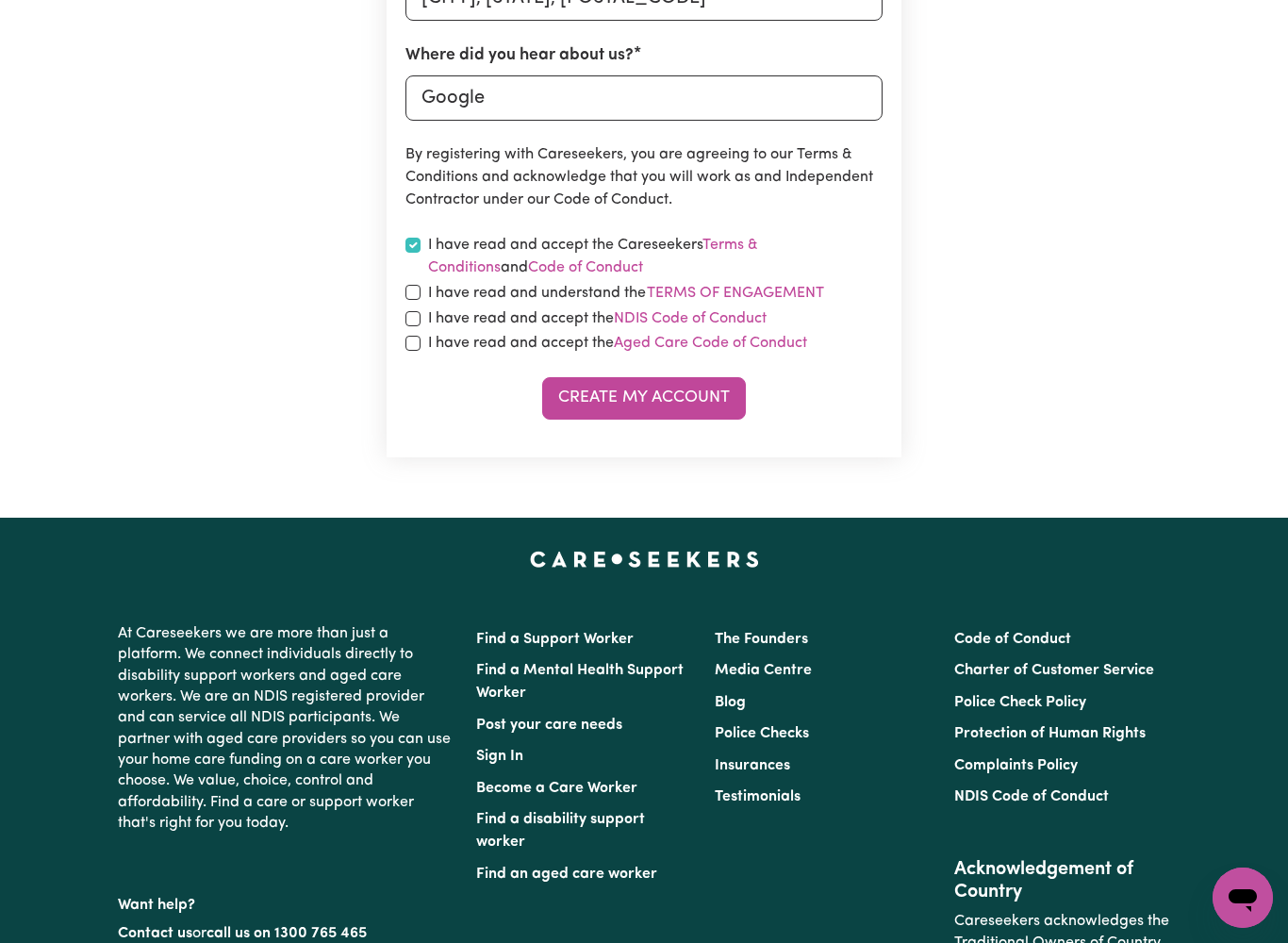 click on "I have read and understand the  Terms of Engagement" at bounding box center (644, 293) 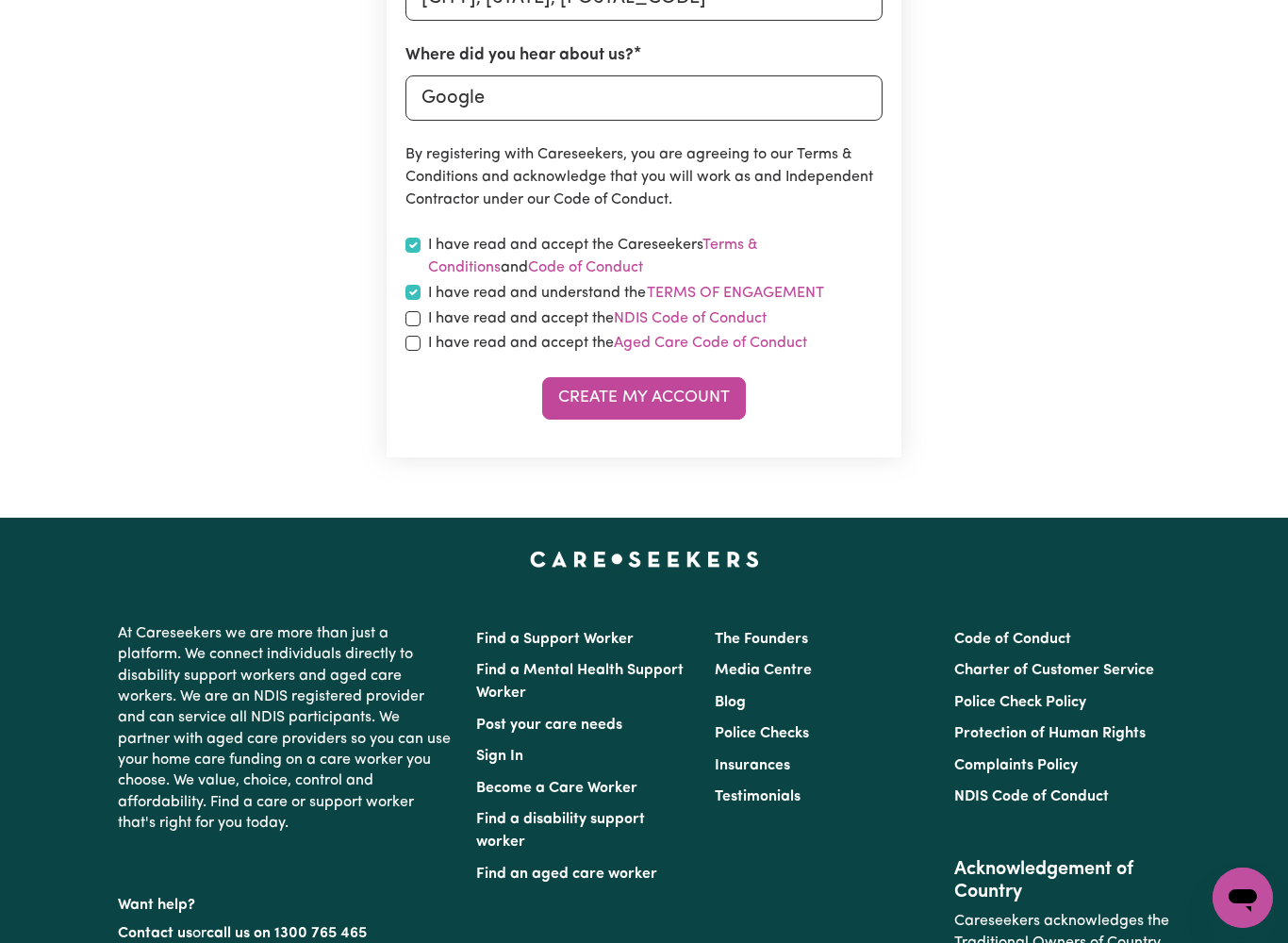 checkbox on "true" 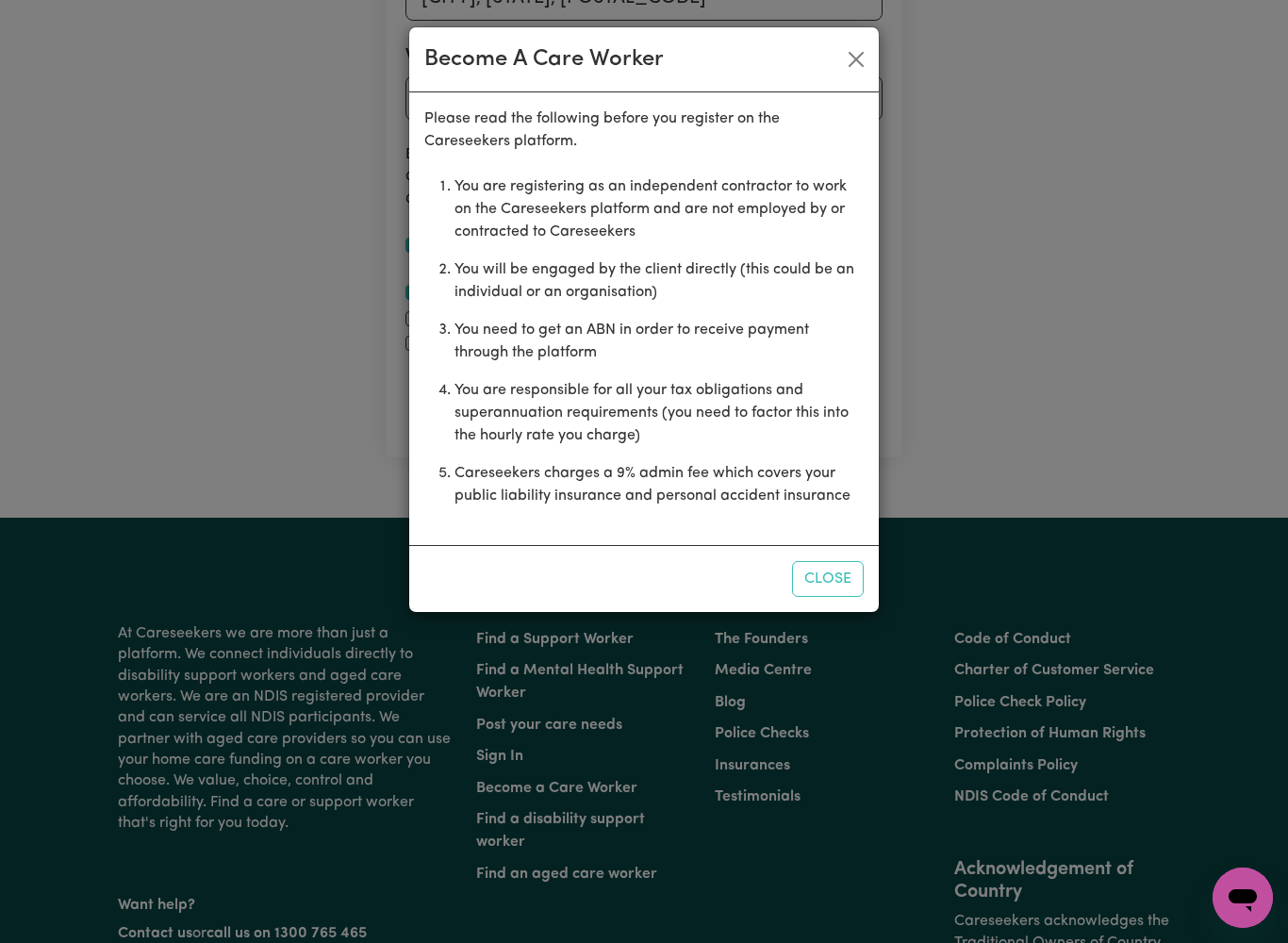 click on "Close" at bounding box center [828, 579] 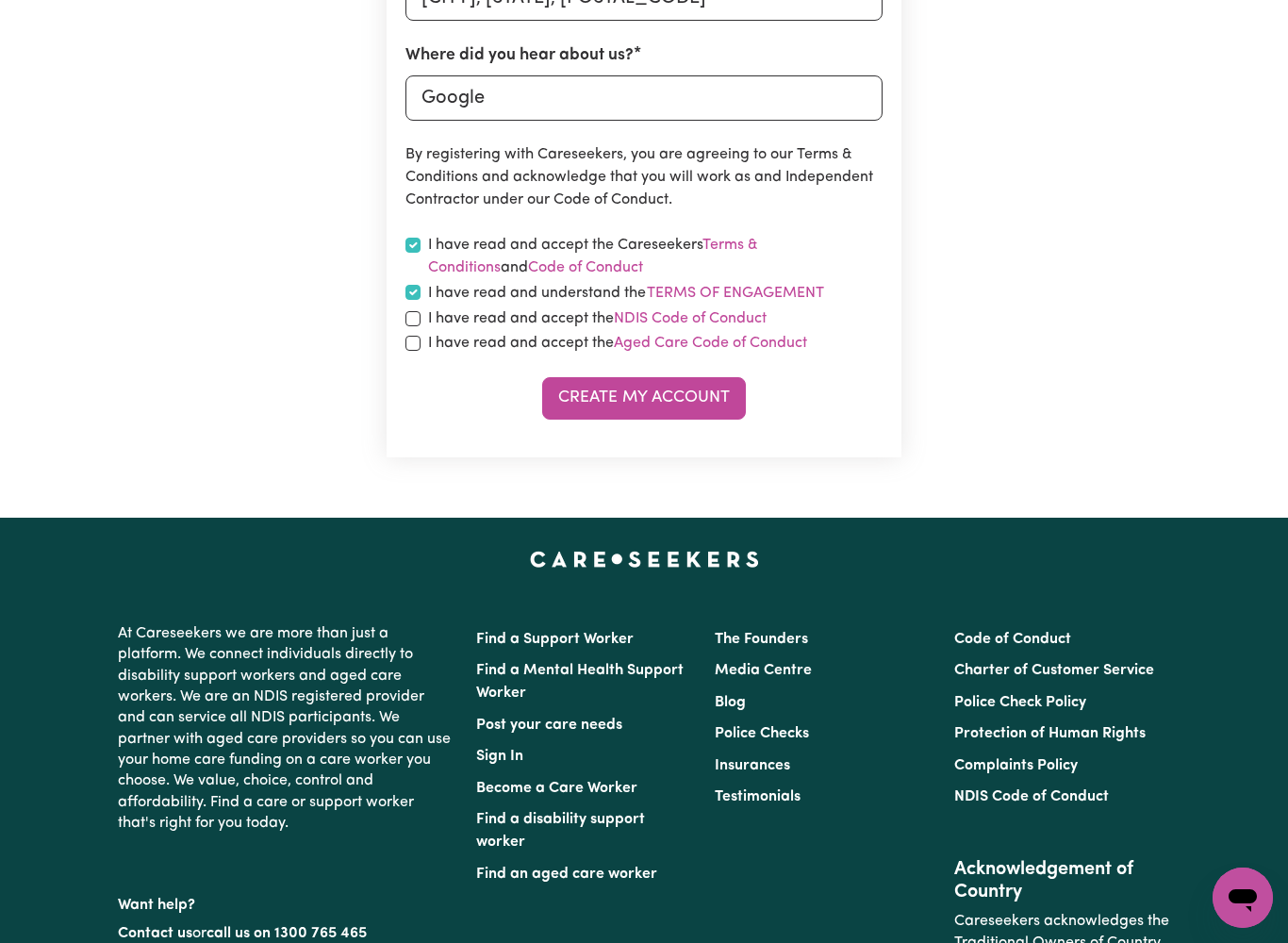 click at bounding box center [413, 319] 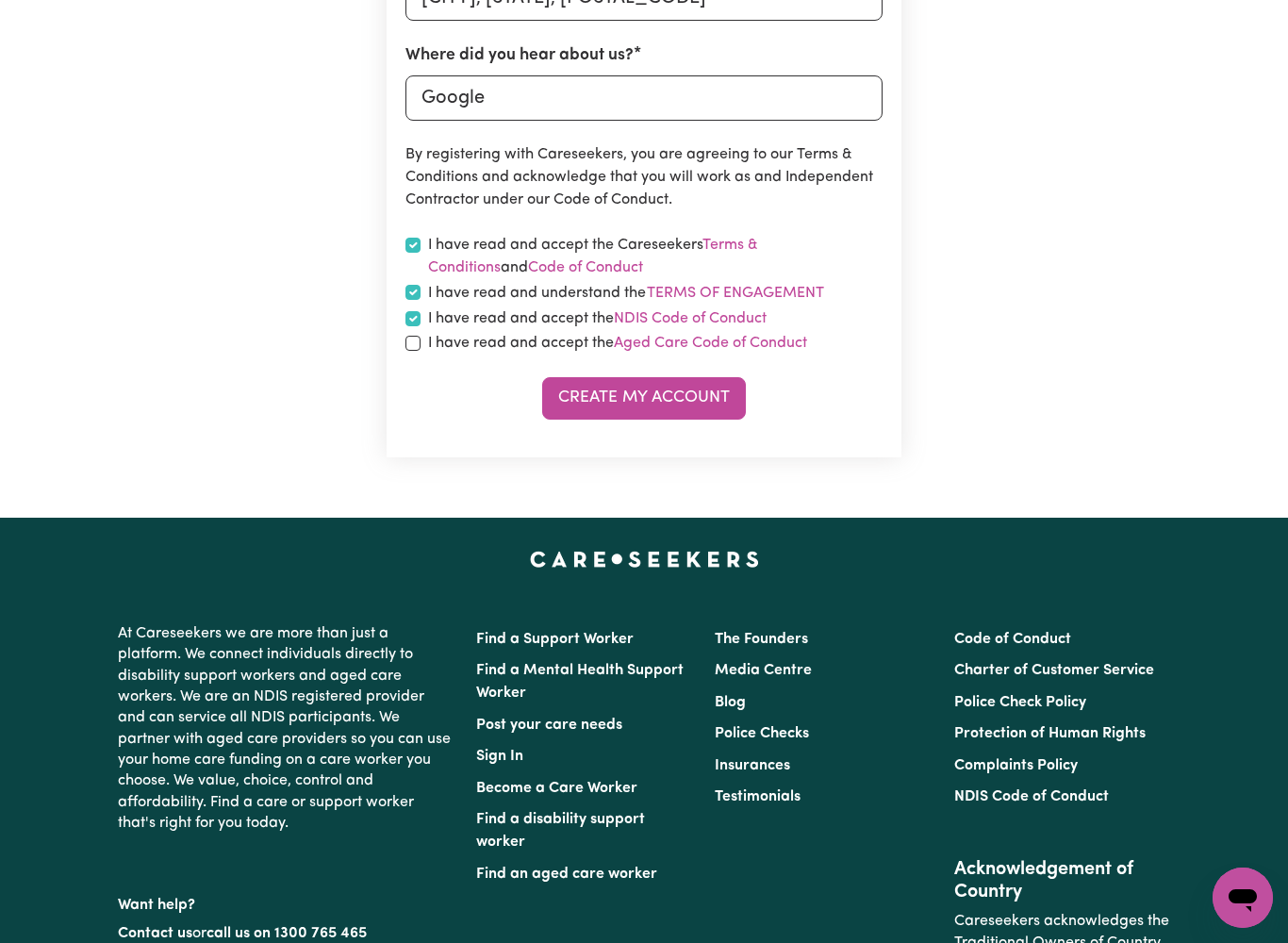checkbox on "true" 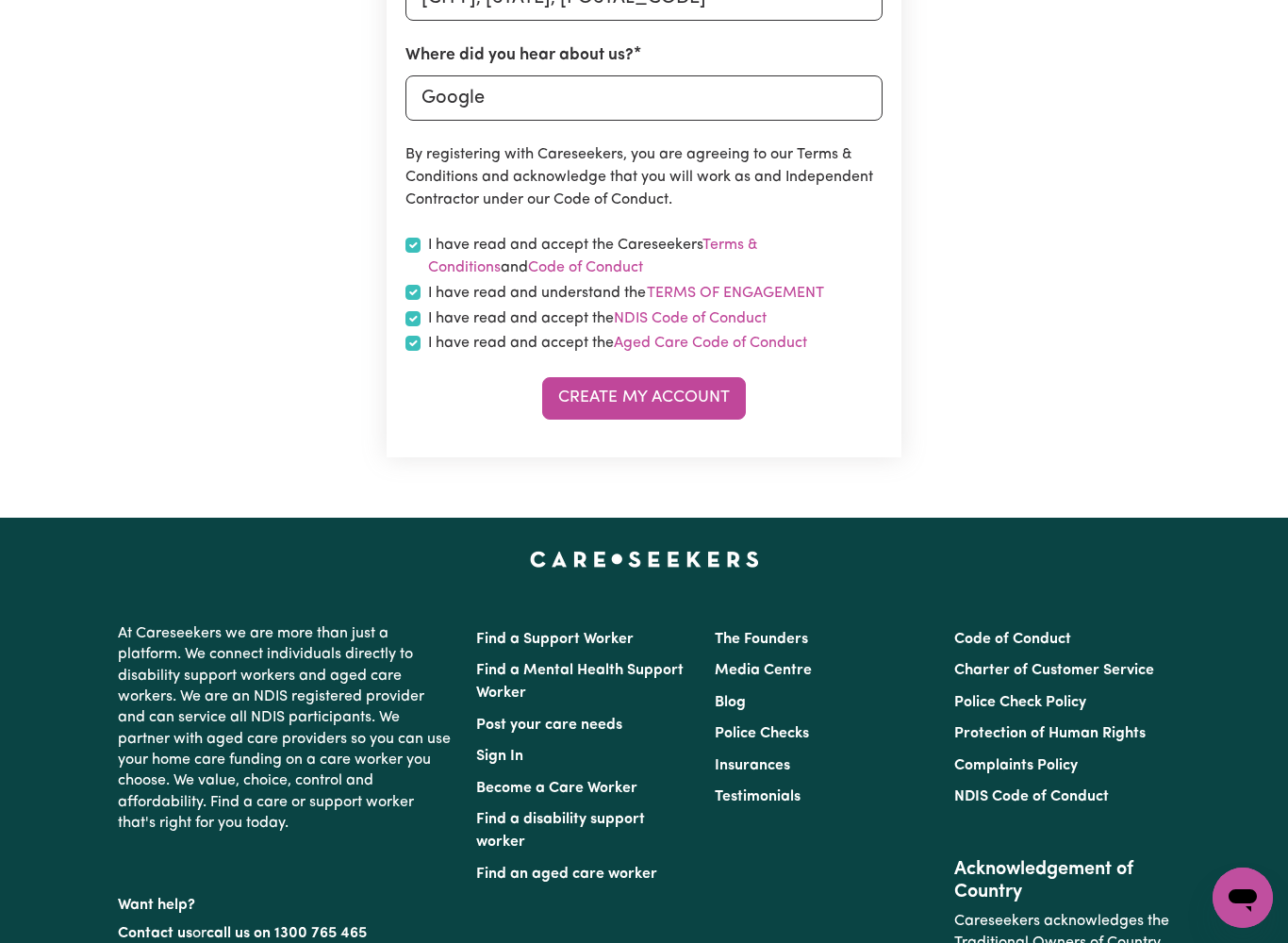 checkbox on "true" 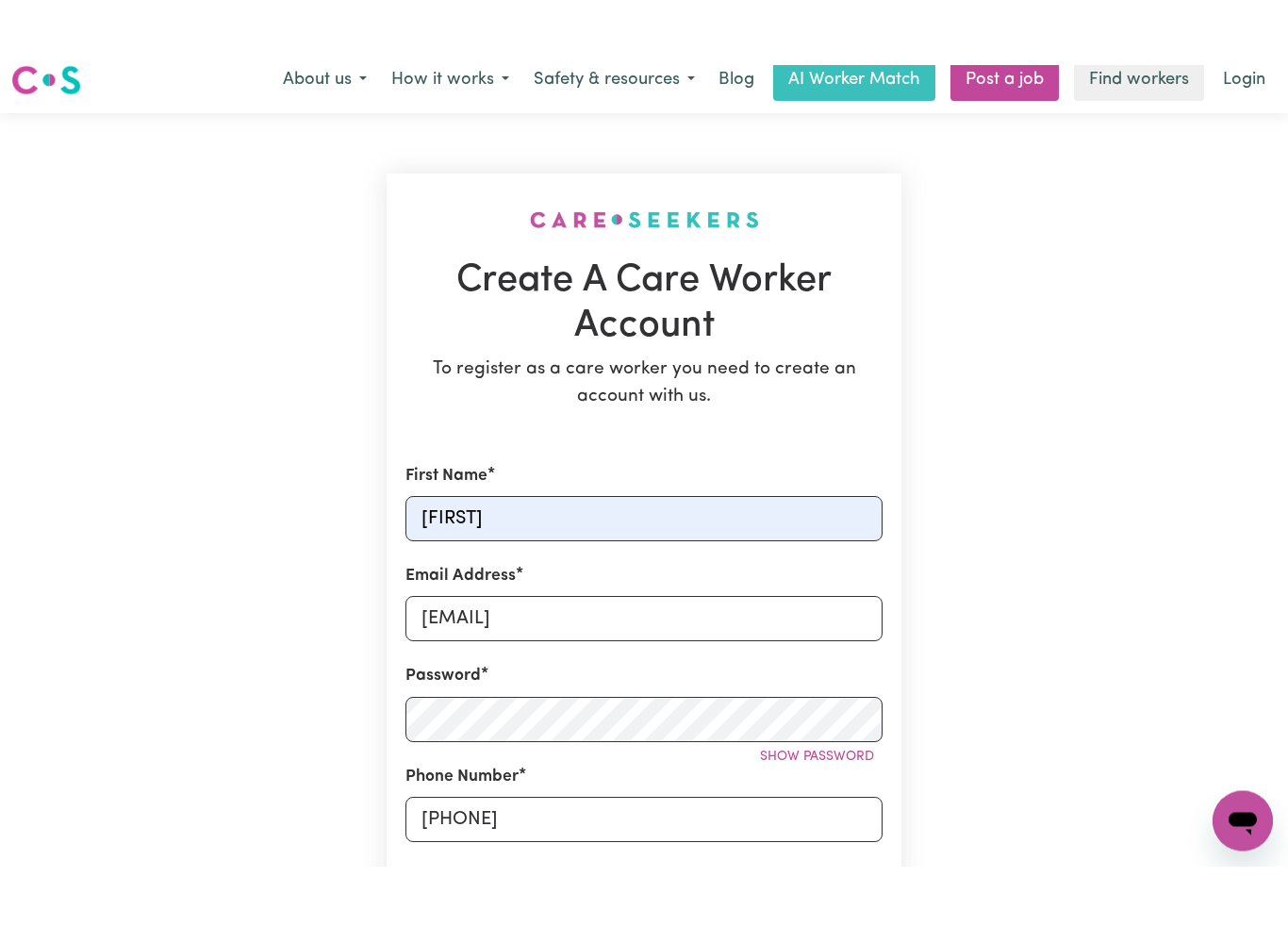 scroll, scrollTop: 0, scrollLeft: 0, axis: both 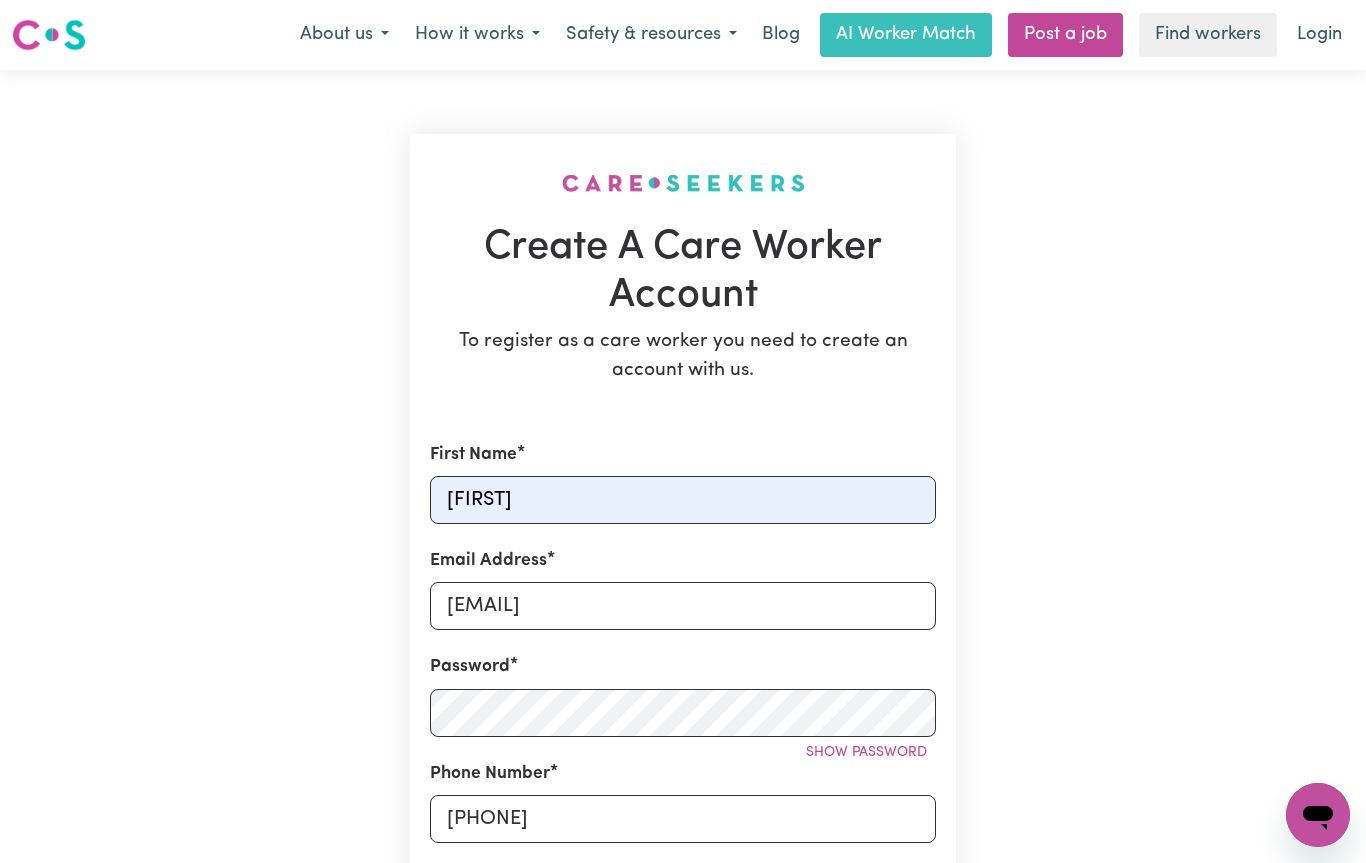 click on "Login" at bounding box center (1319, 35) 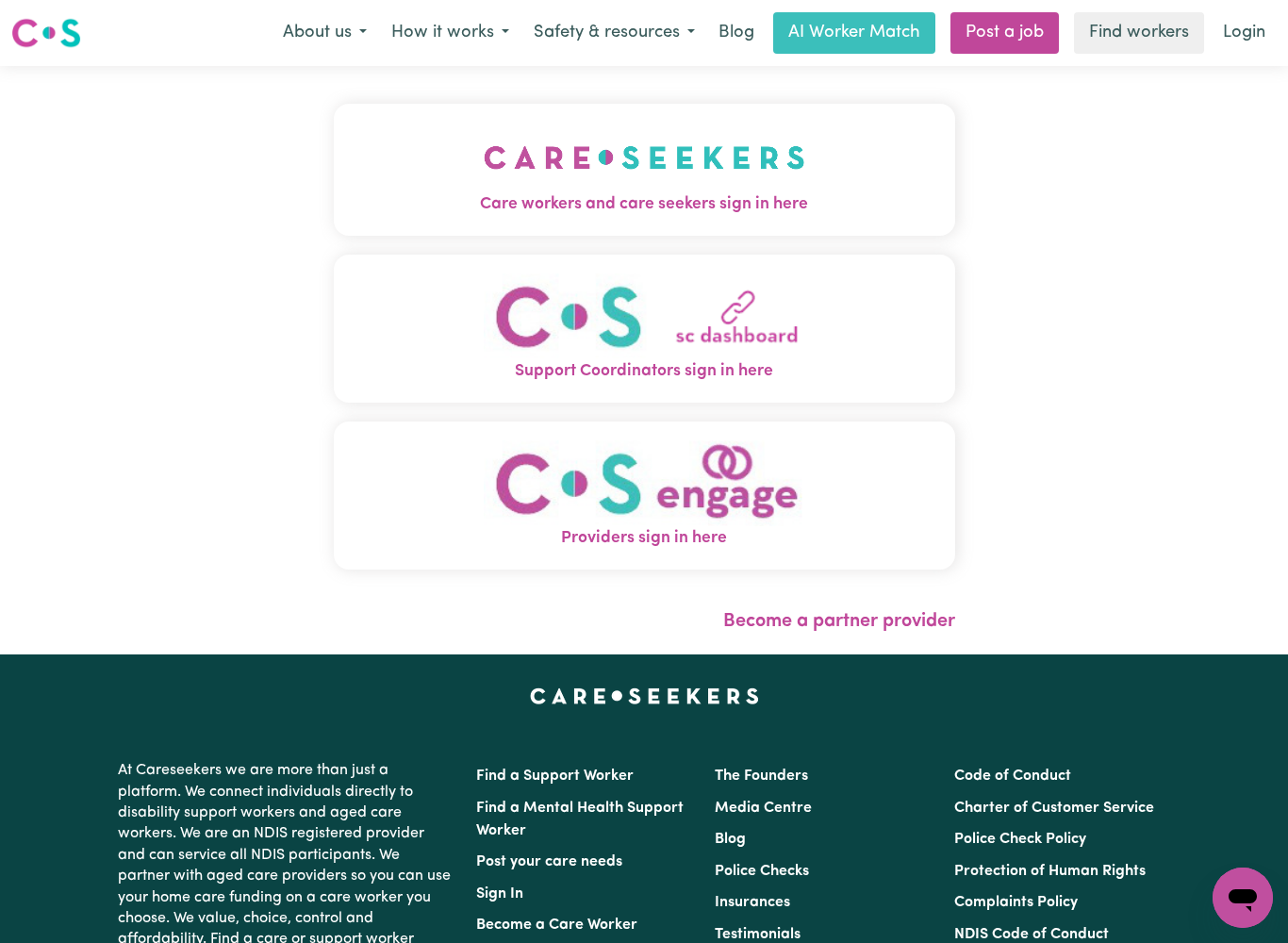 click on "Login" at bounding box center (1244, 33) 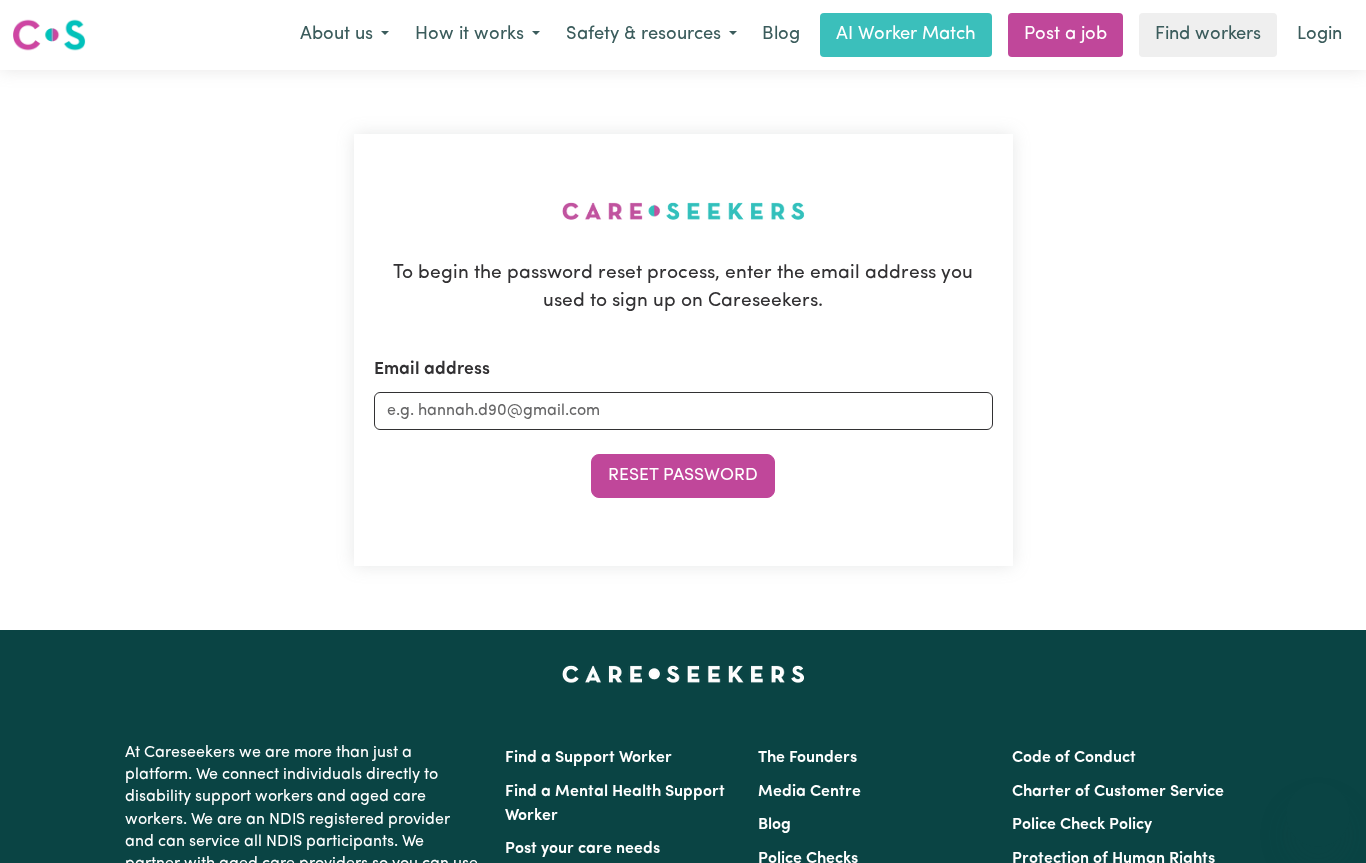 scroll, scrollTop: 0, scrollLeft: 0, axis: both 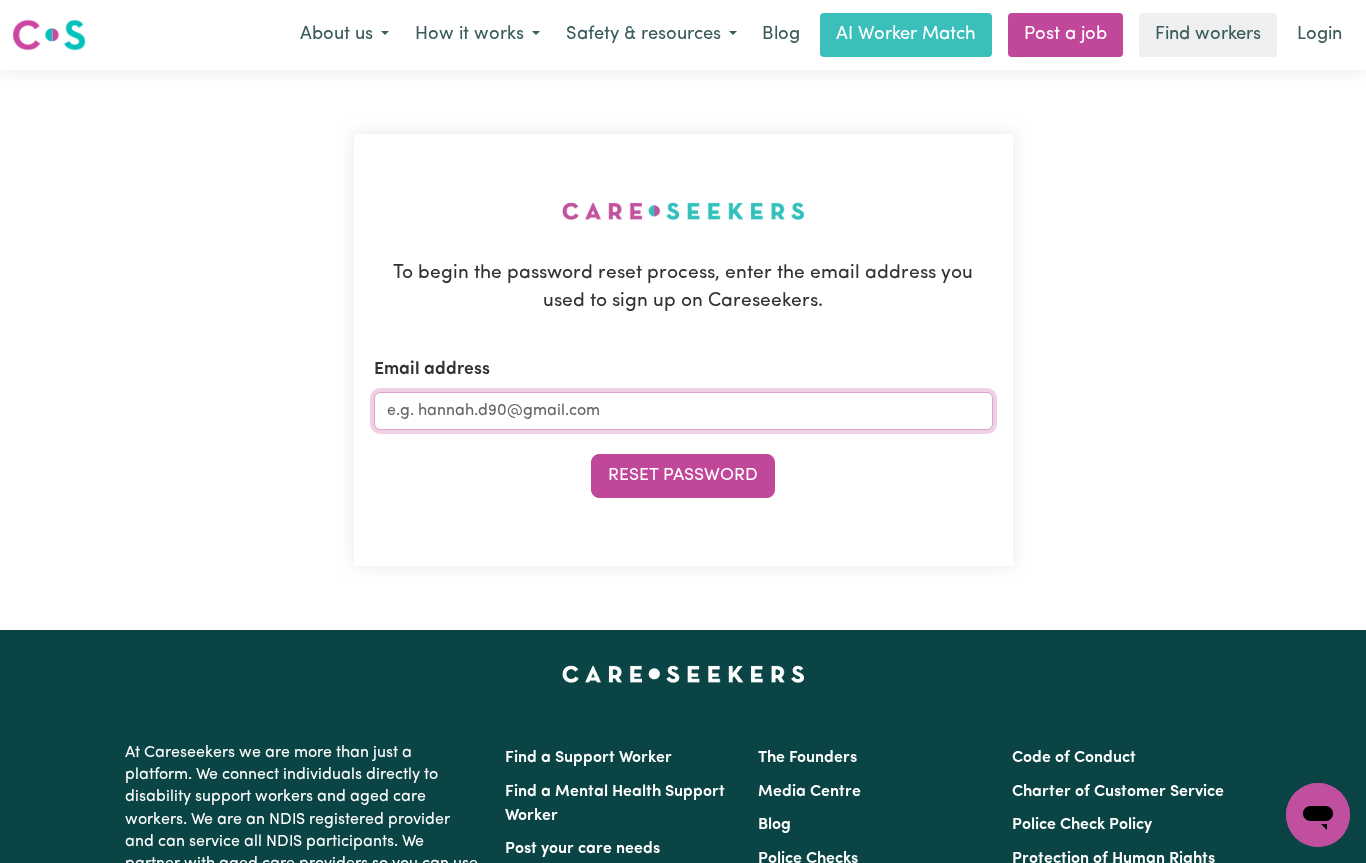 click on "Email address" at bounding box center [683, 411] 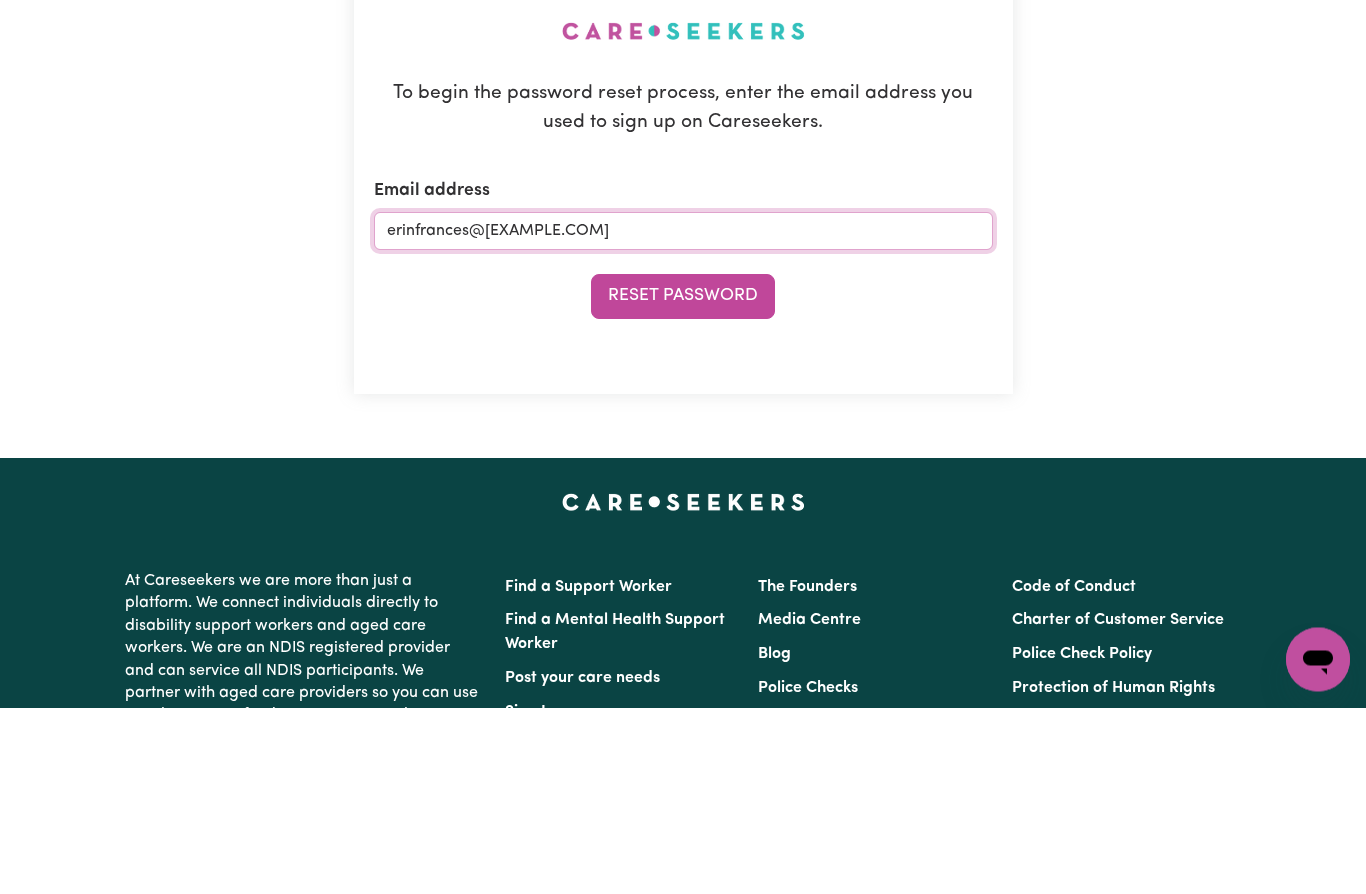 type on "[EMAIL]" 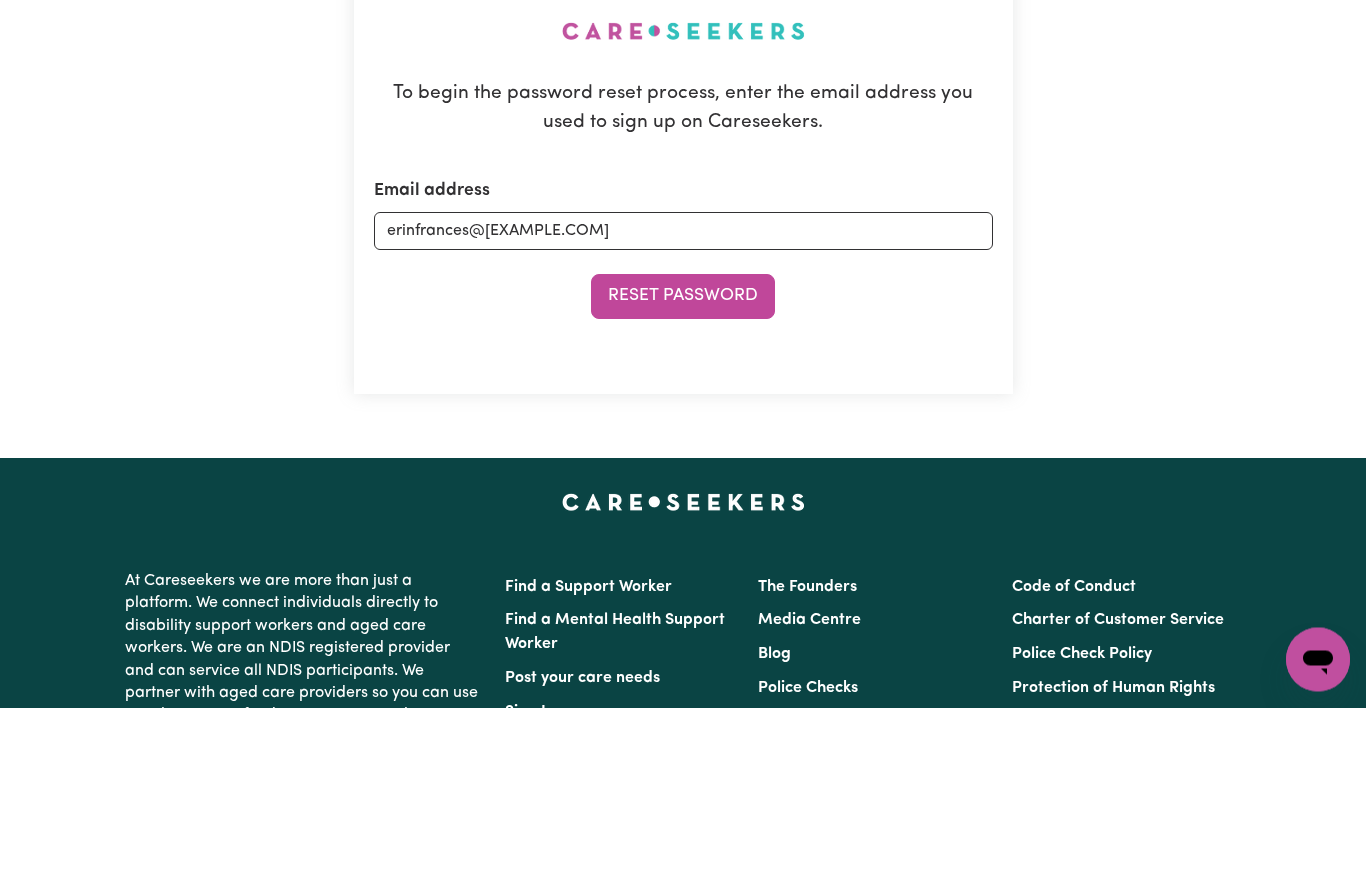 click on "Reset Password" at bounding box center (683, 483) 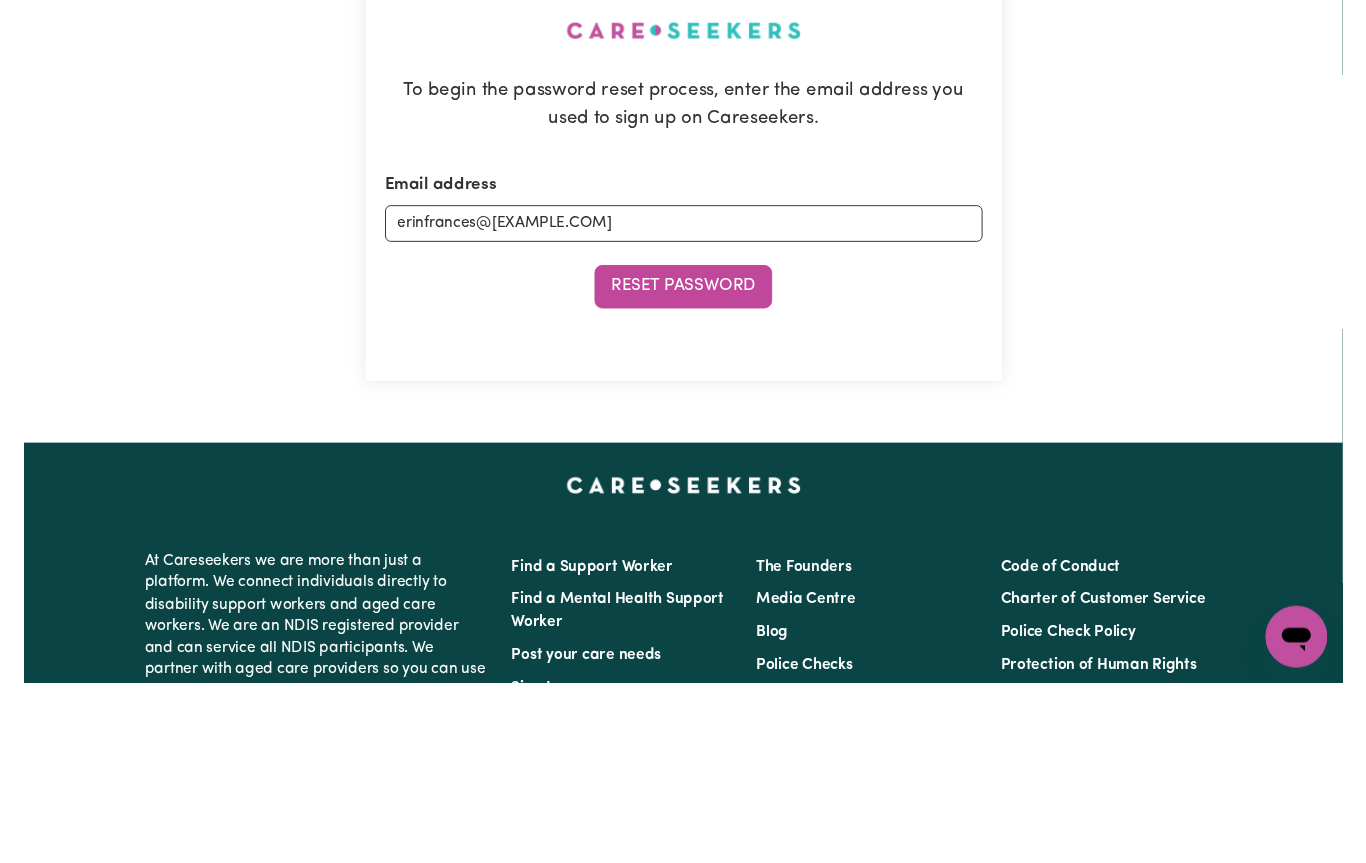scroll, scrollTop: 187, scrollLeft: 0, axis: vertical 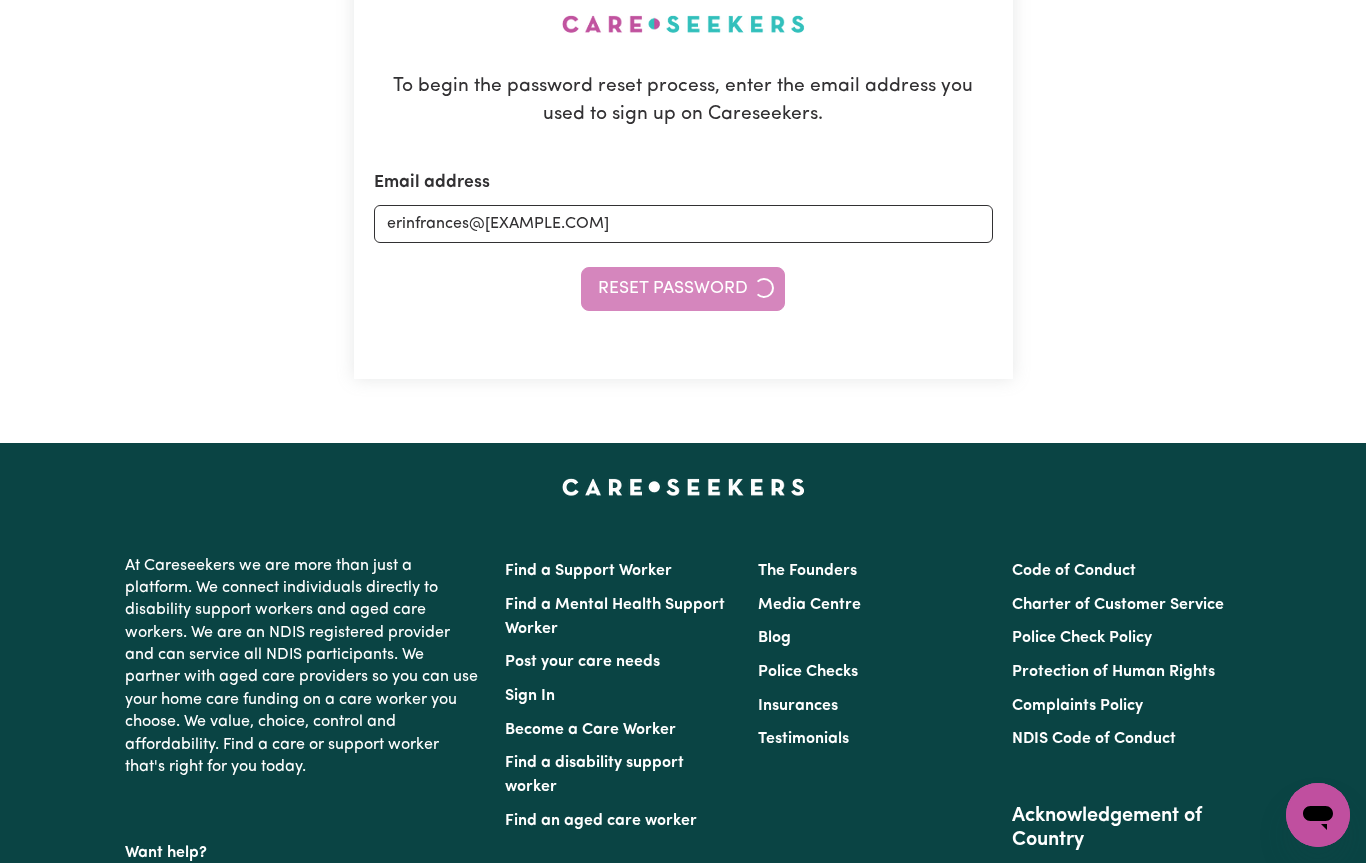 type 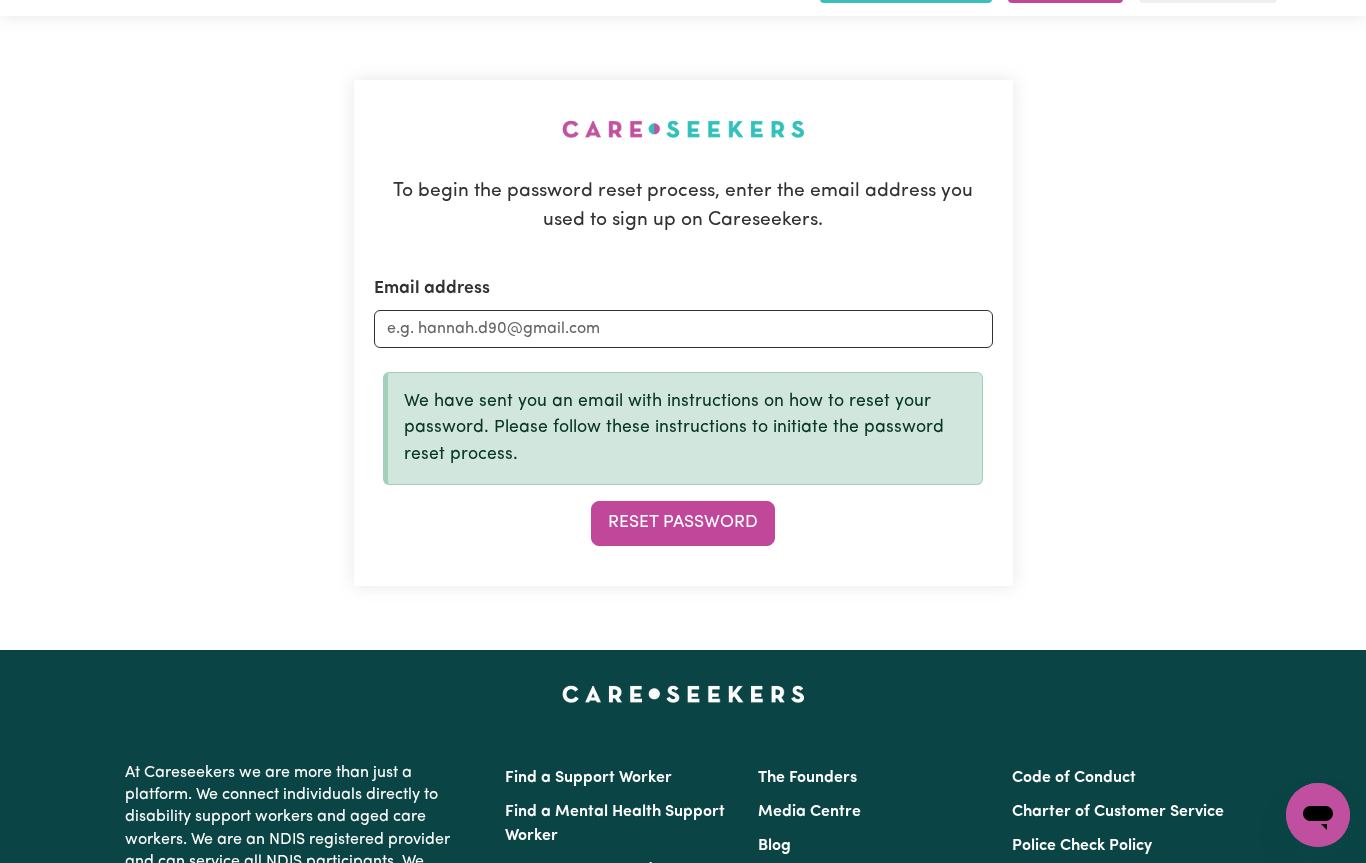 scroll, scrollTop: 53, scrollLeft: 0, axis: vertical 